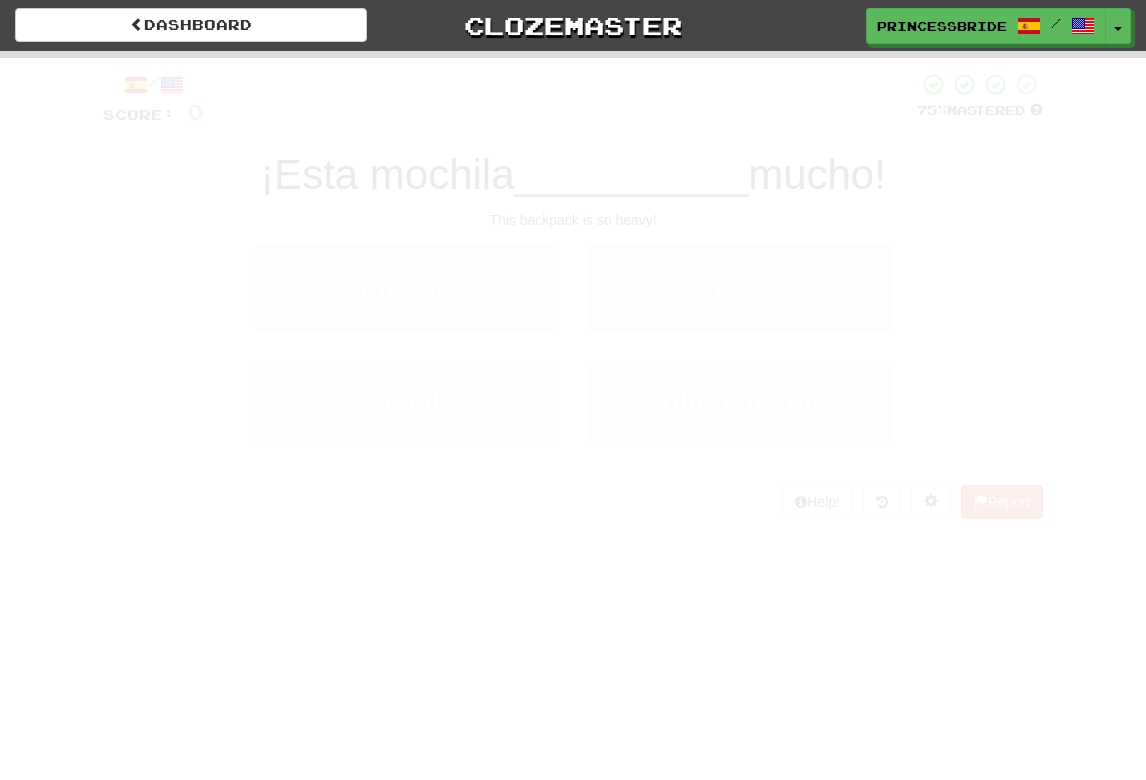 scroll, scrollTop: 0, scrollLeft: 0, axis: both 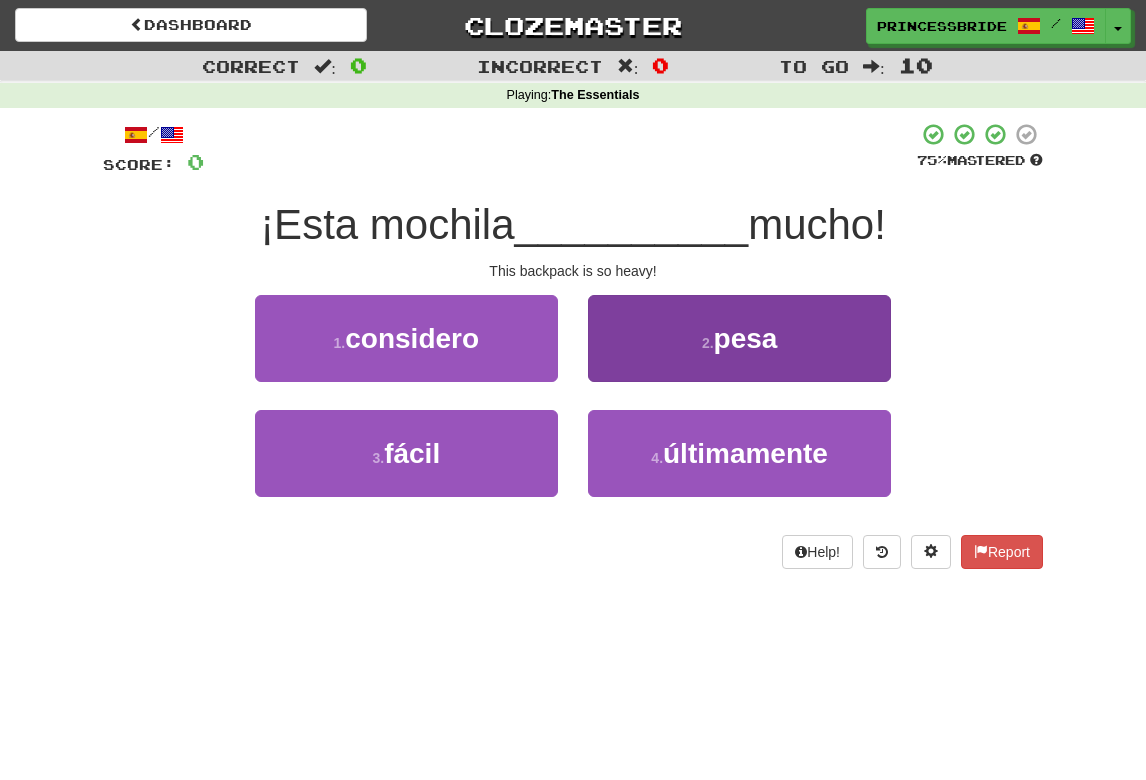 click on "2 .  pesa" at bounding box center (739, 338) 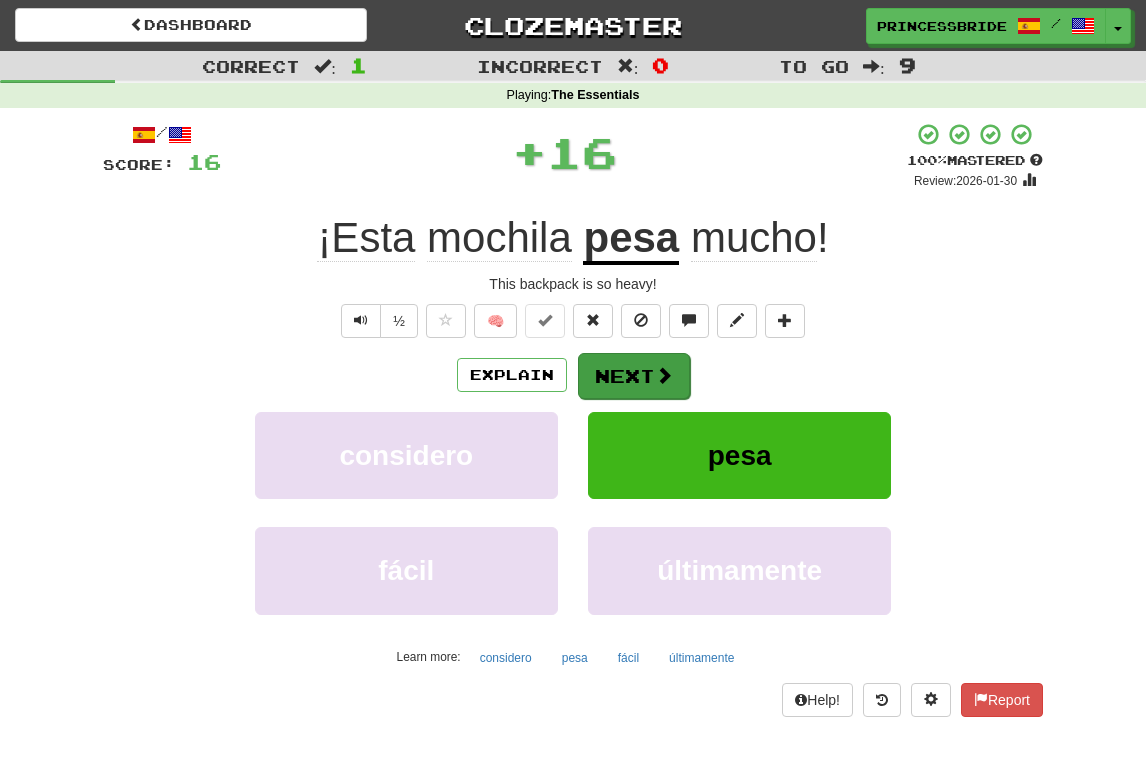 click on "Next" at bounding box center [634, 376] 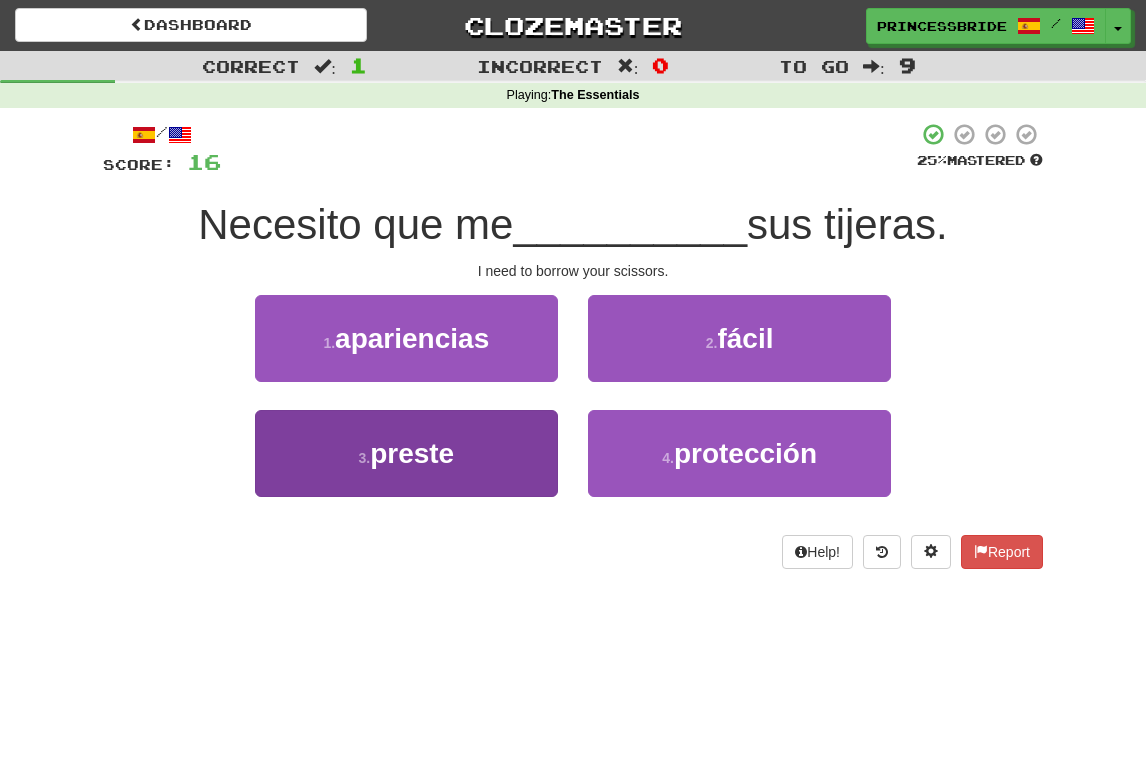 click on "3 .  preste" at bounding box center [406, 453] 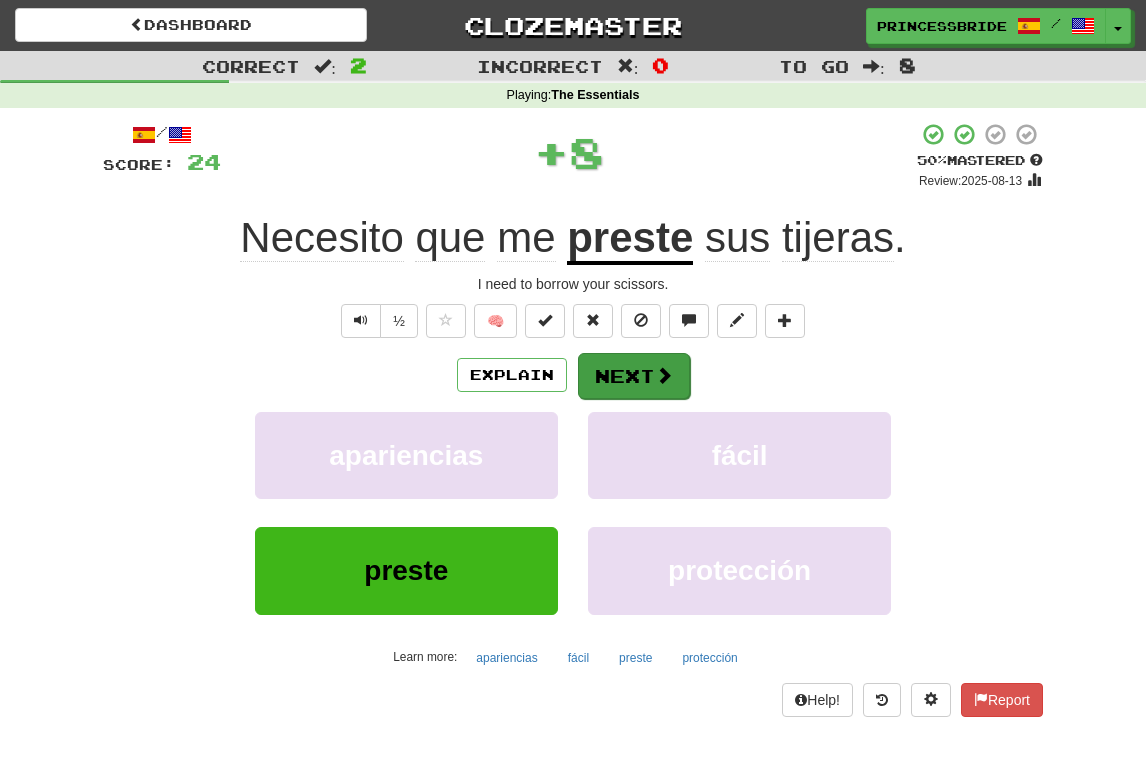 click on "Next" at bounding box center (634, 376) 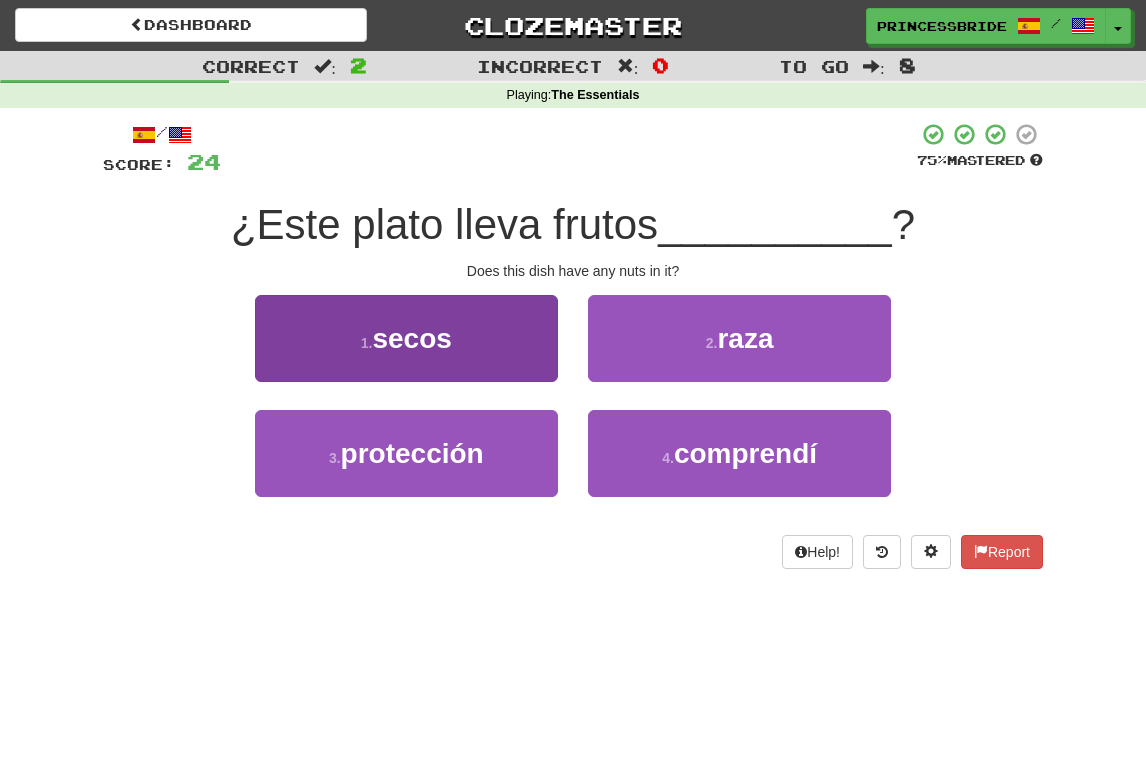 click on "1 .  secos" at bounding box center [406, 338] 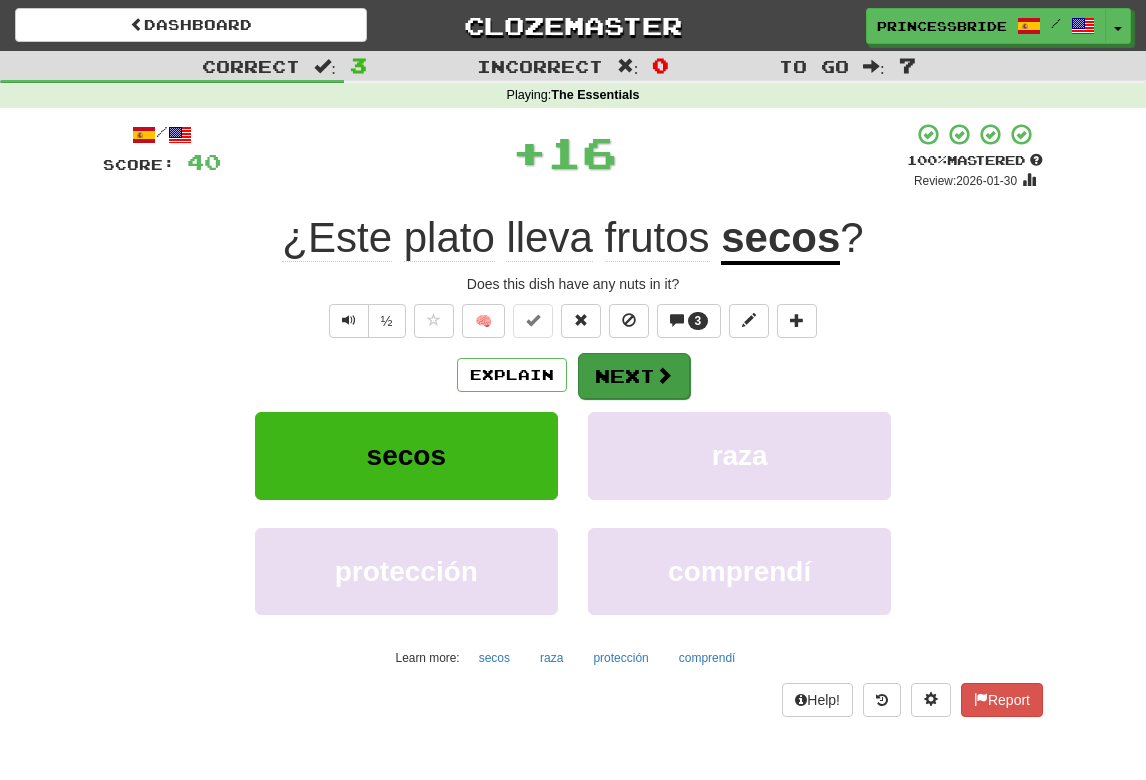 click on "Next" at bounding box center (634, 376) 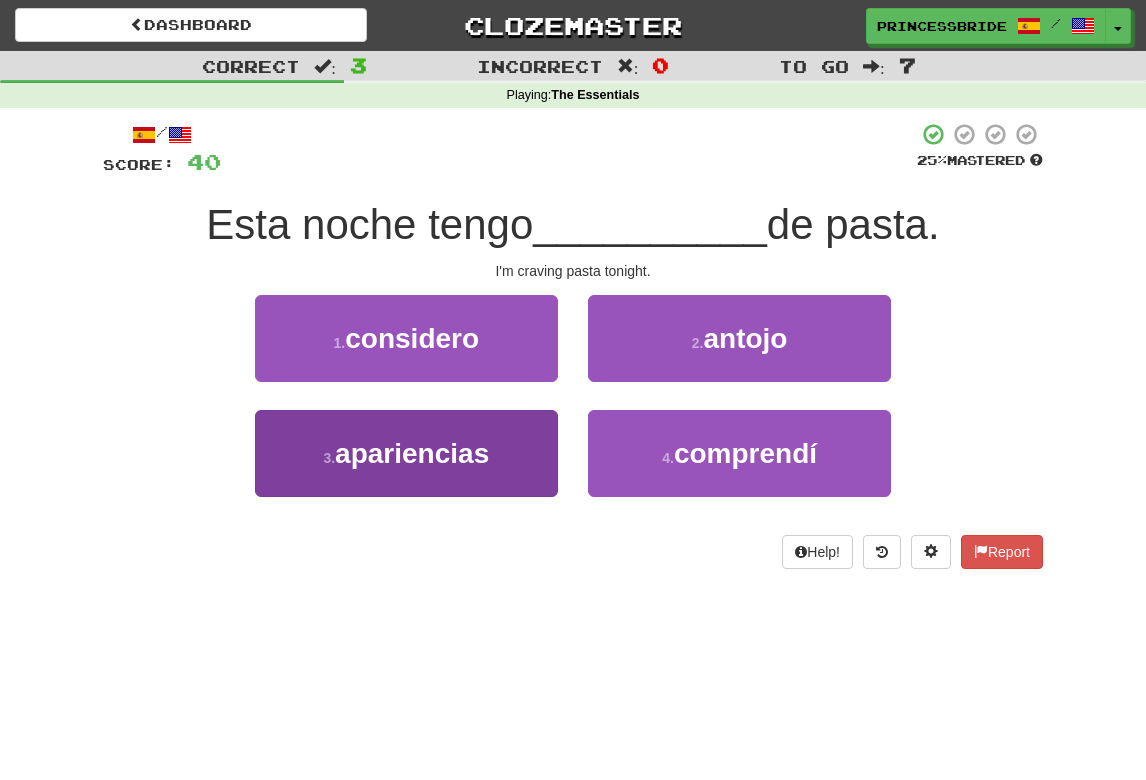 click on "3 .  apariencias" at bounding box center [406, 453] 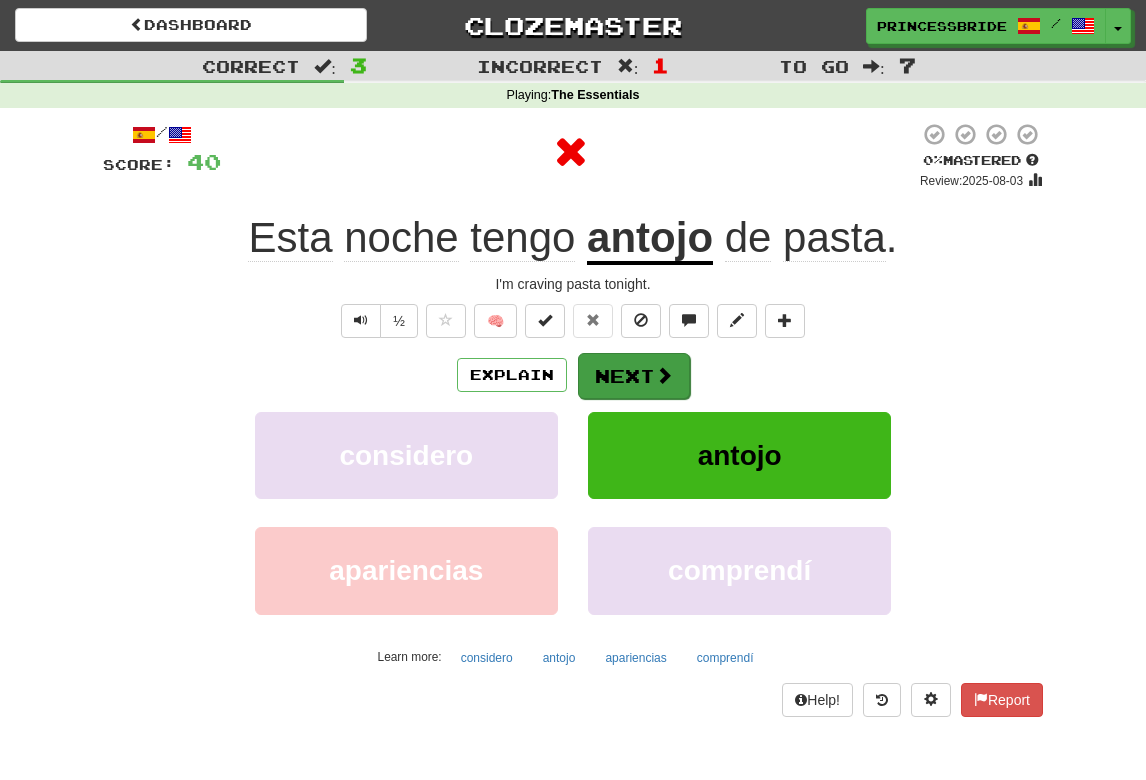 click on "Next" at bounding box center [634, 376] 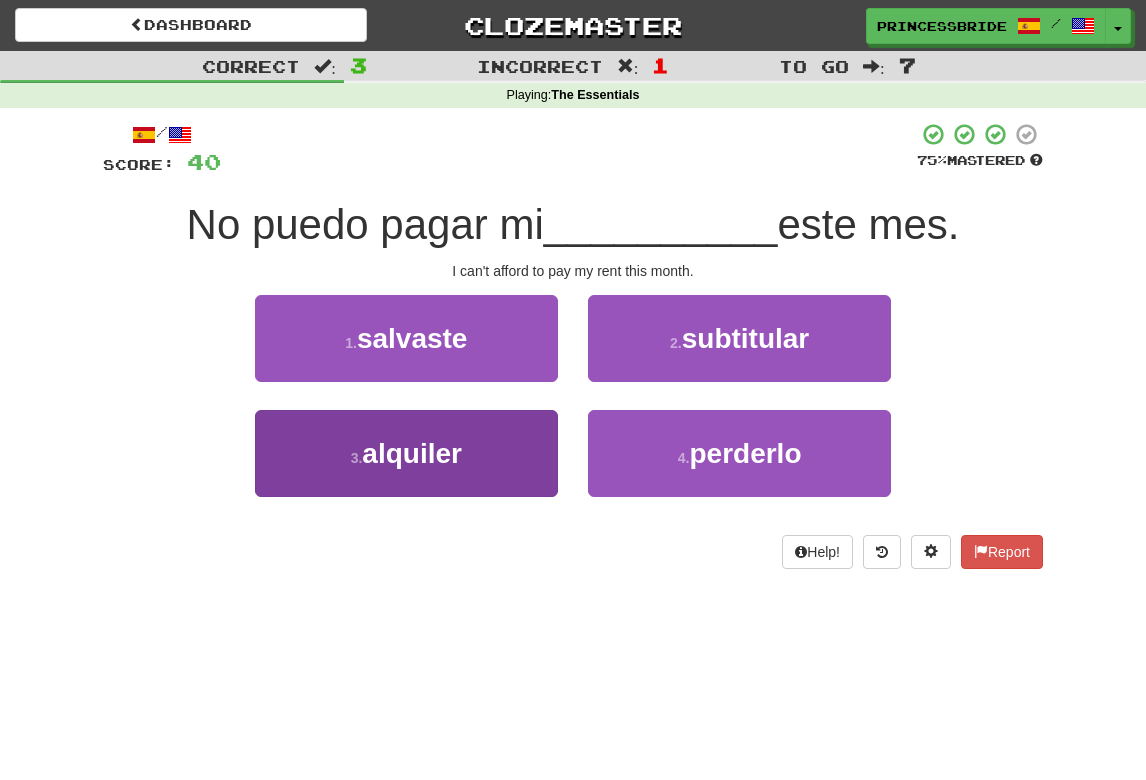 click on "3 .  alquiler" at bounding box center (406, 453) 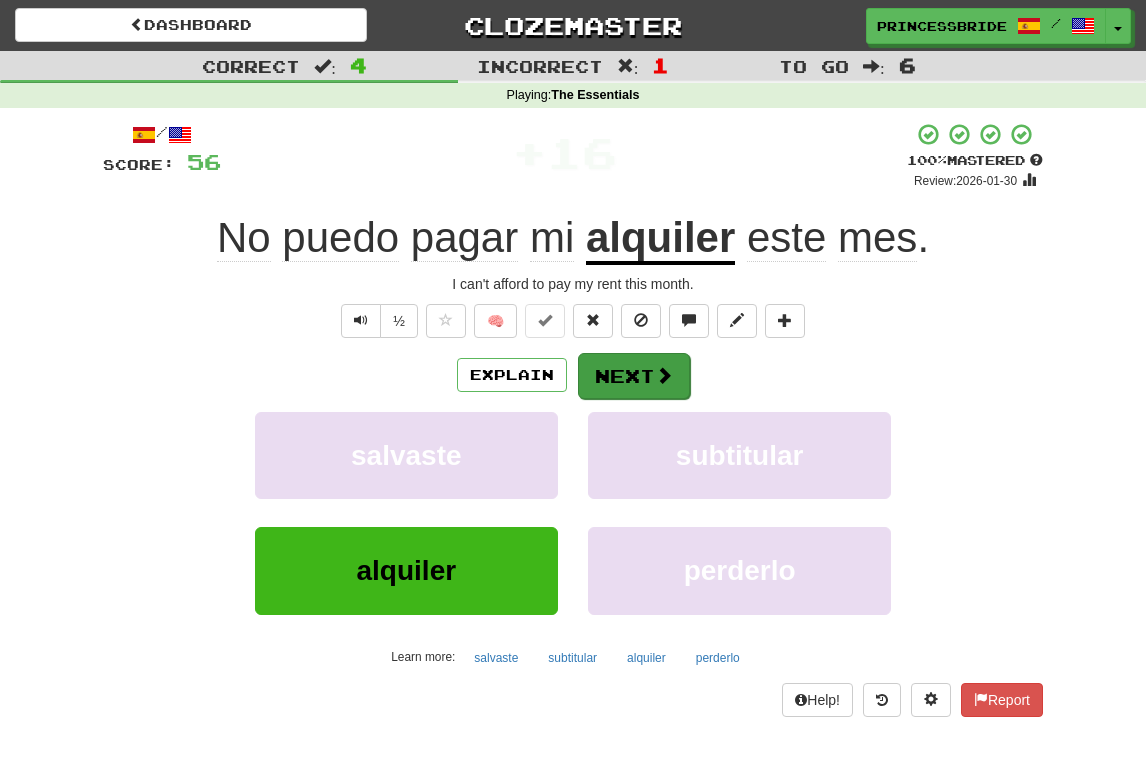 click on "Next" at bounding box center (634, 376) 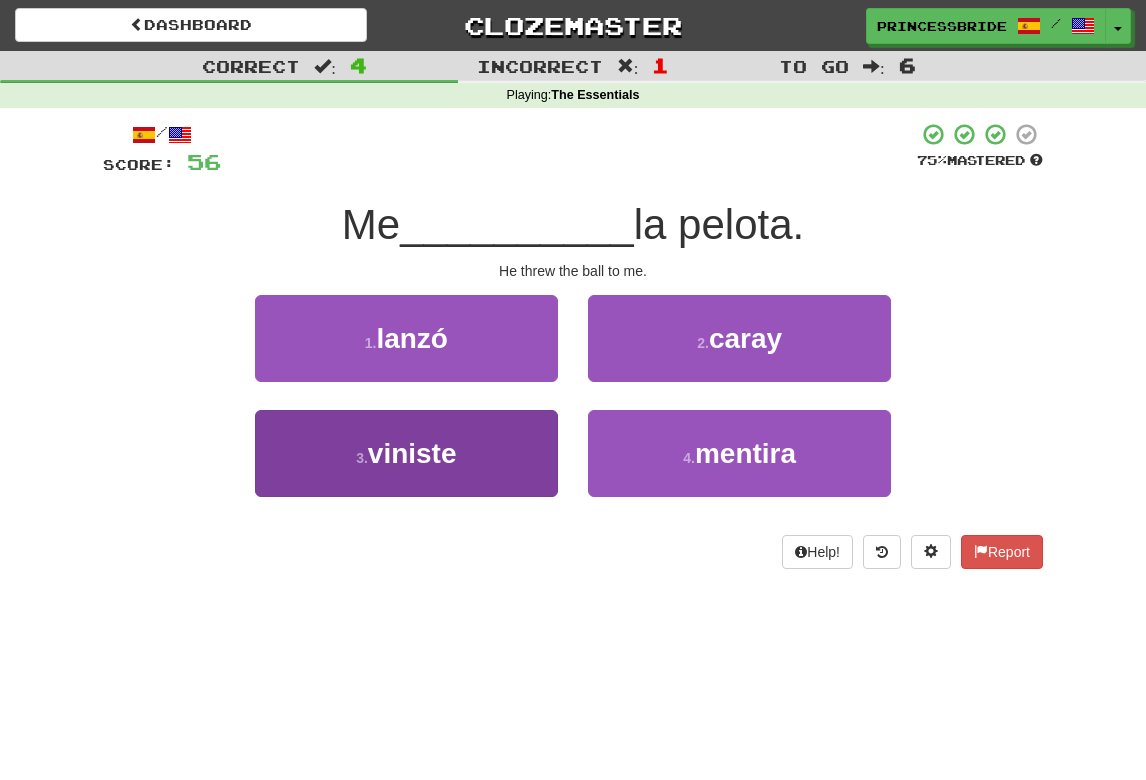 click on "3 .  viniste" at bounding box center (406, 453) 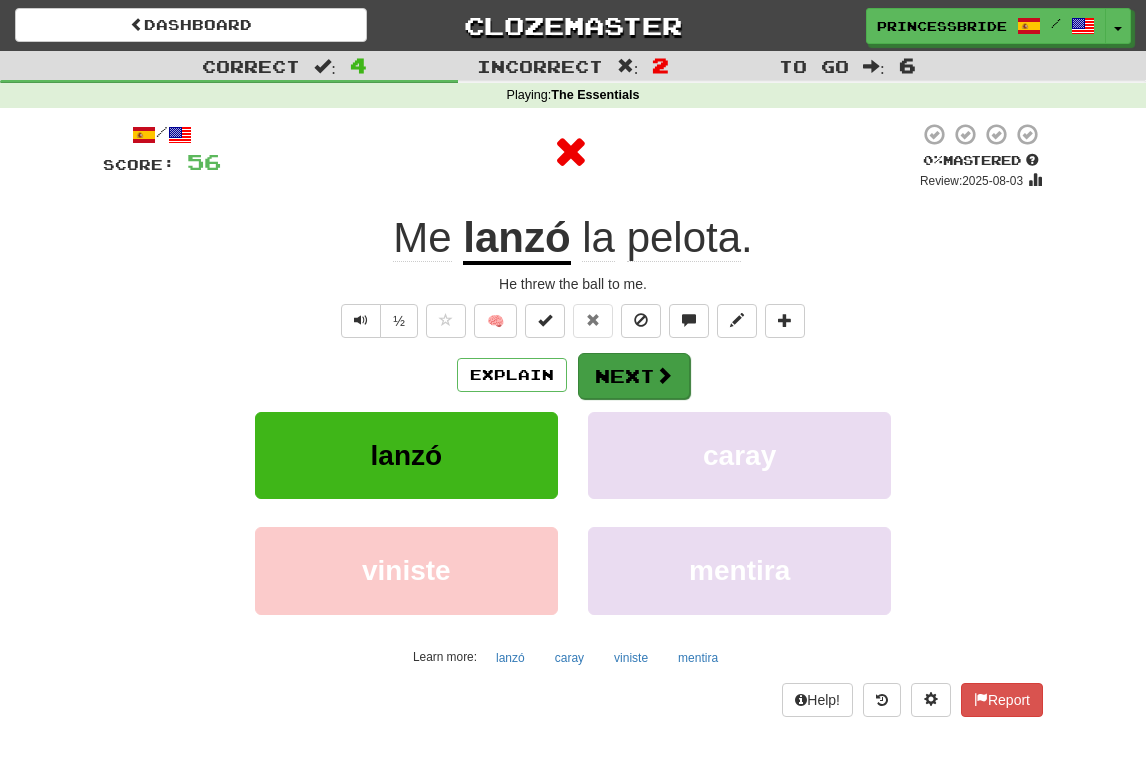 click at bounding box center [664, 375] 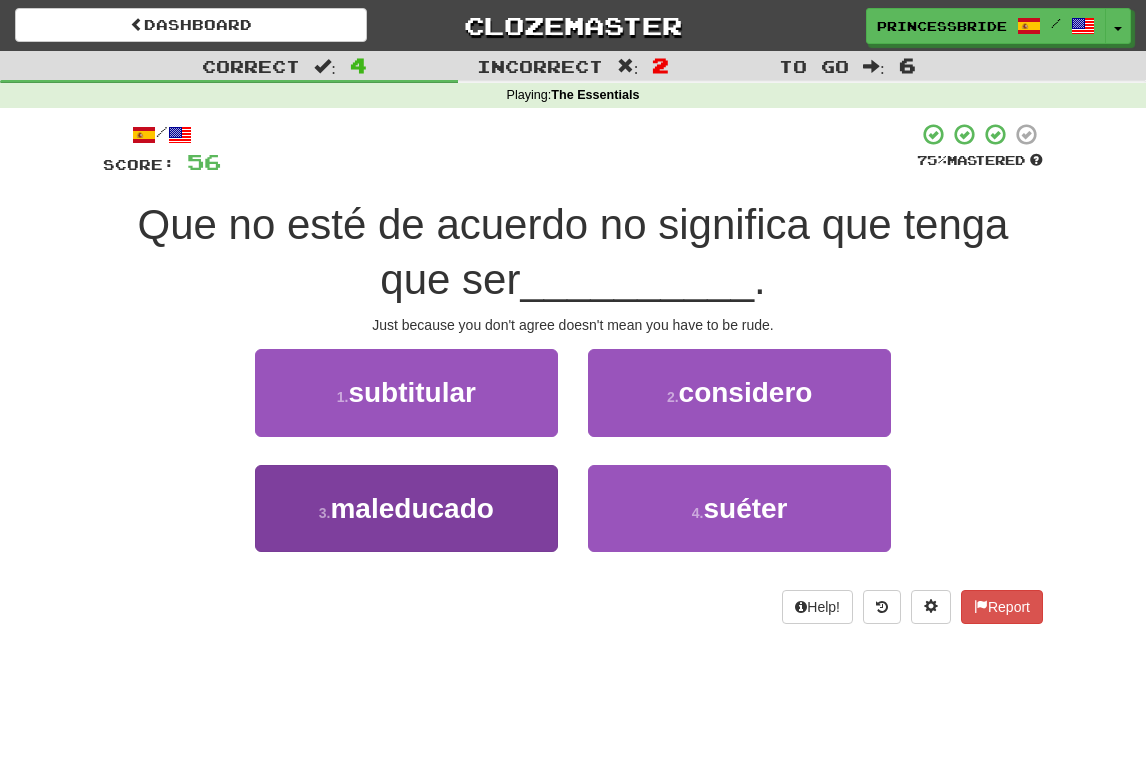 click on "3 .  maleducado" at bounding box center [406, 508] 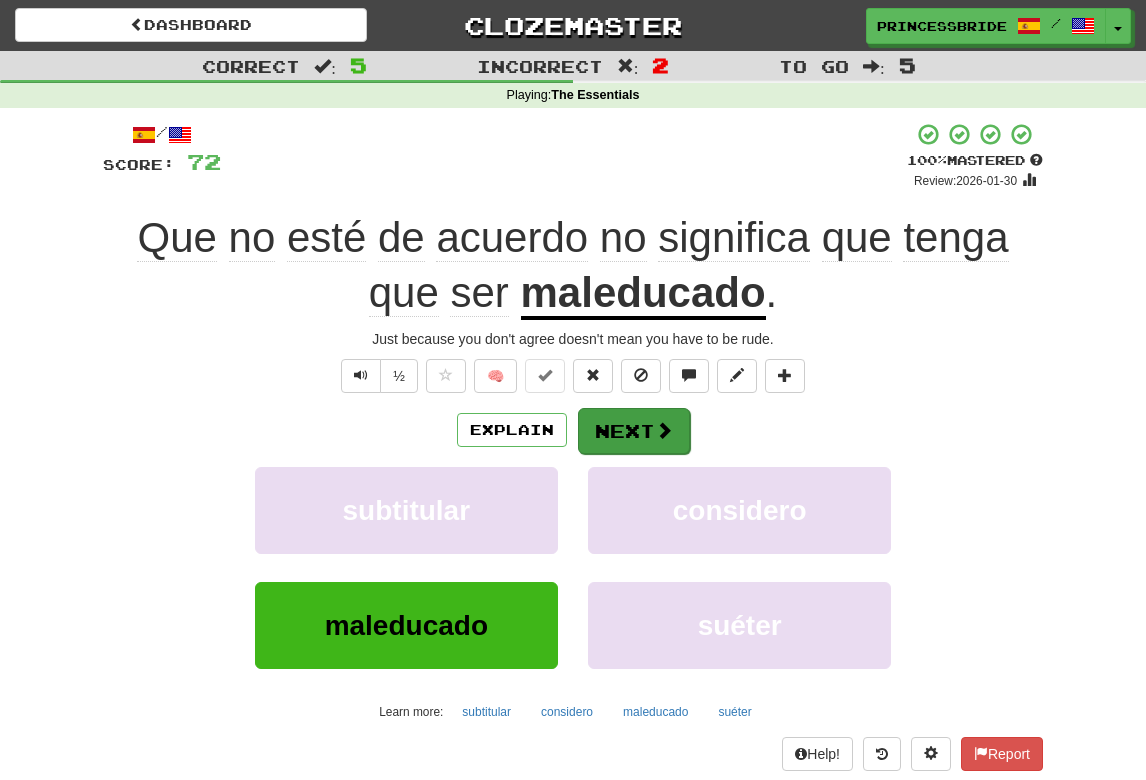 click on "Next" at bounding box center [634, 431] 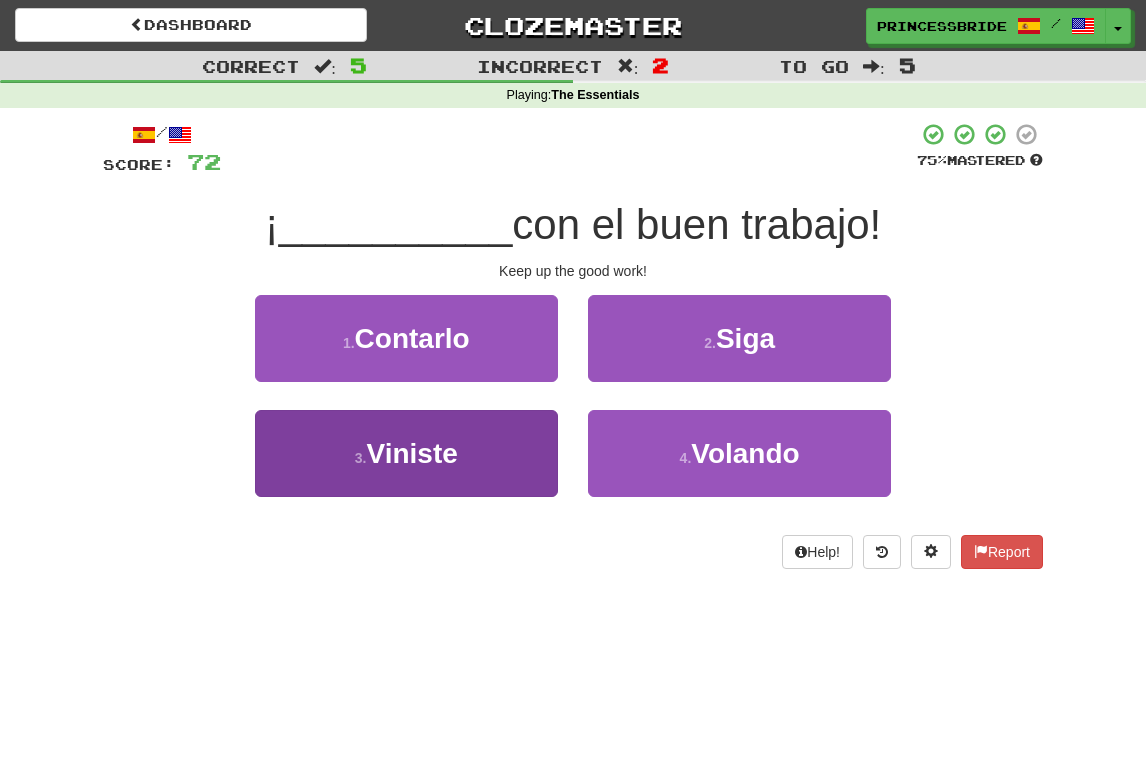 click on "3 .  Viniste" at bounding box center [406, 453] 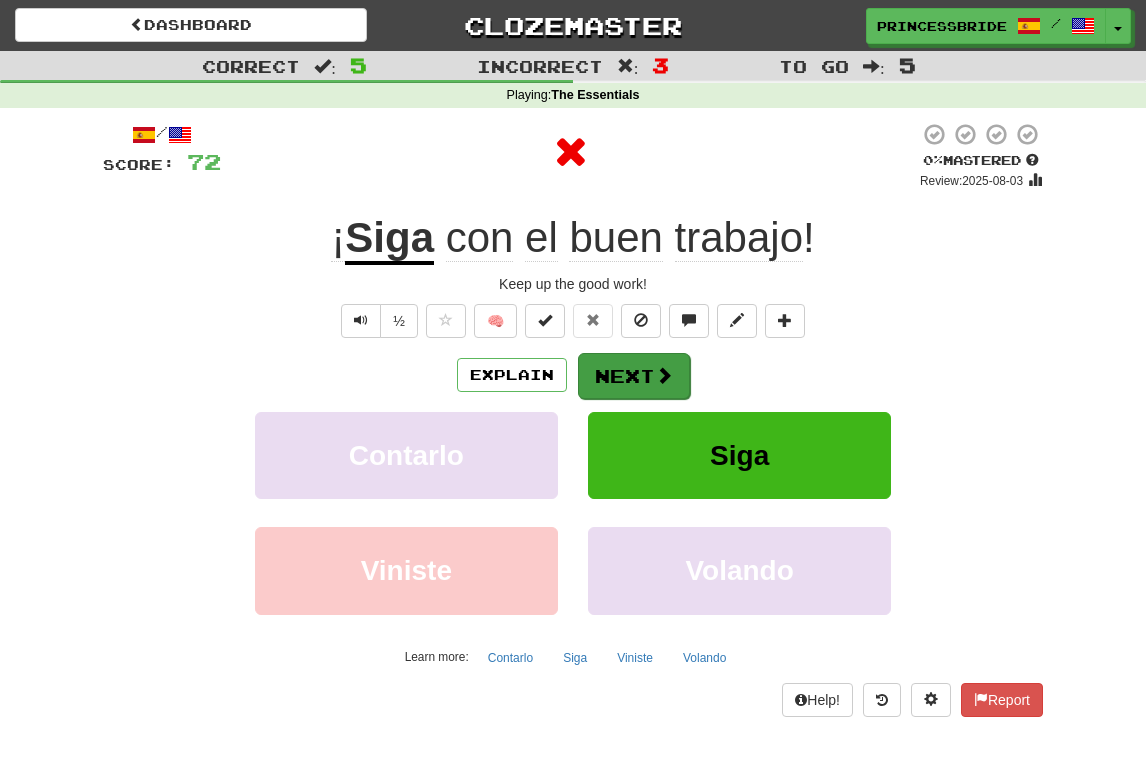click on "Next" at bounding box center (634, 376) 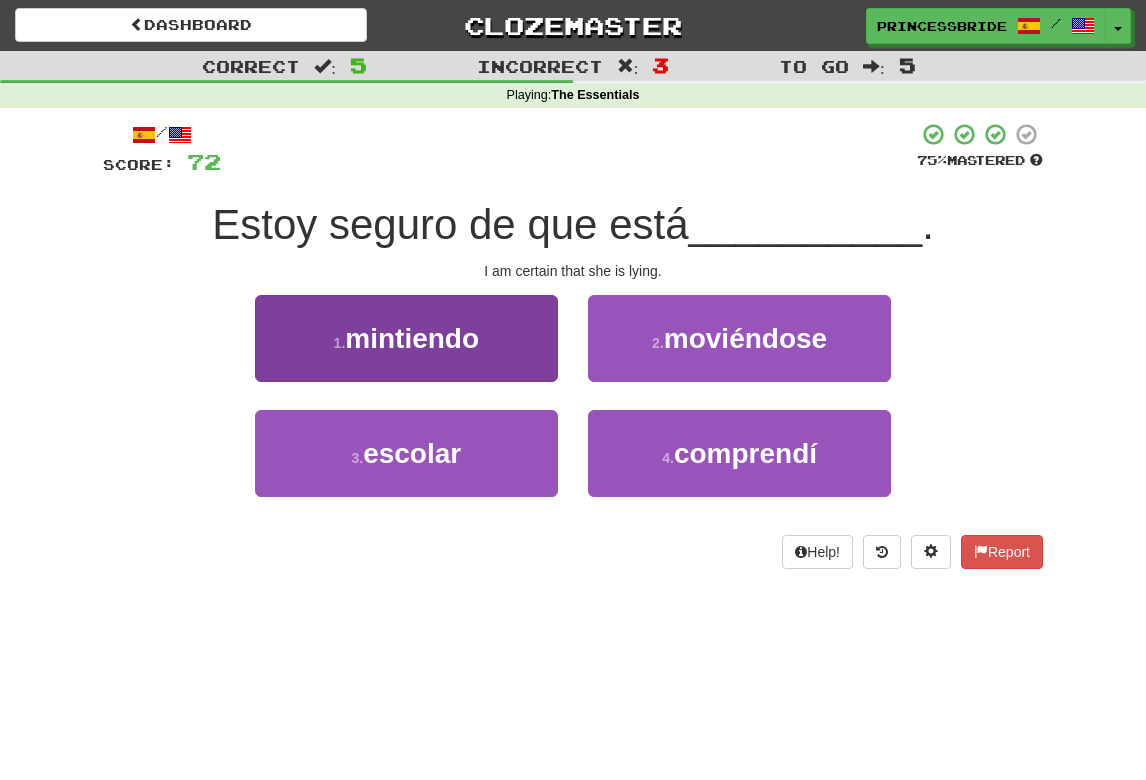 click on "1 .  mintiendo" at bounding box center (406, 338) 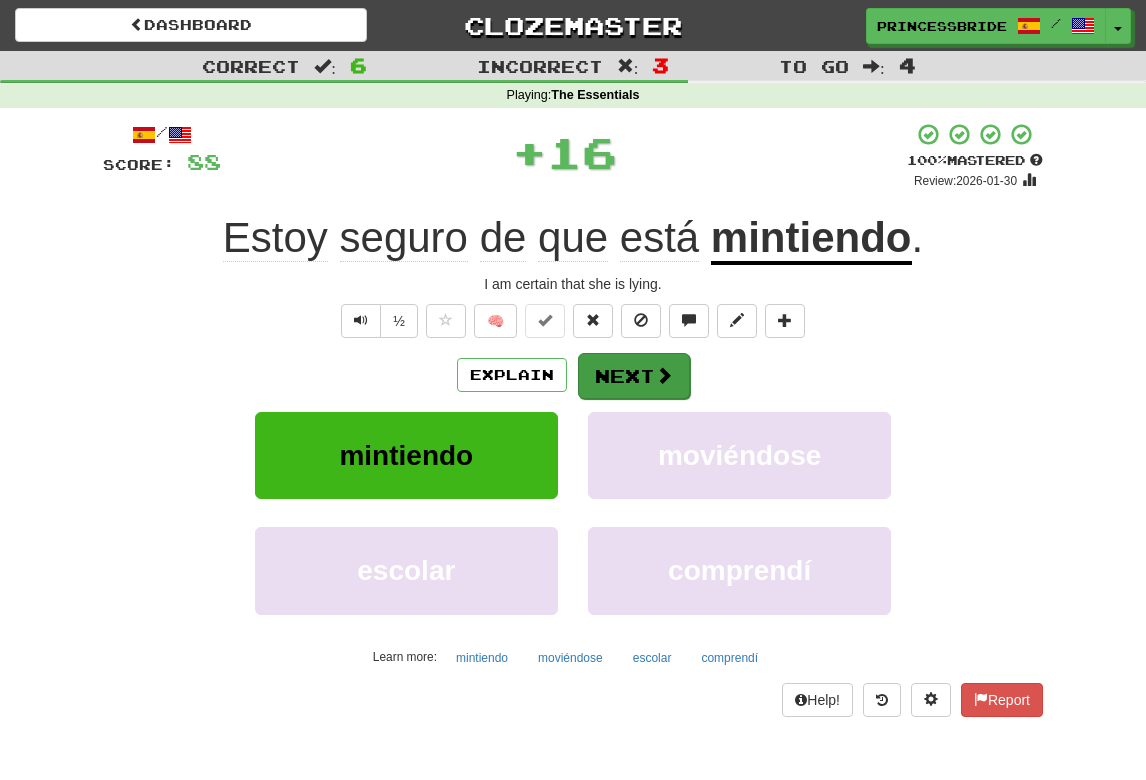 click on "Next" at bounding box center (634, 376) 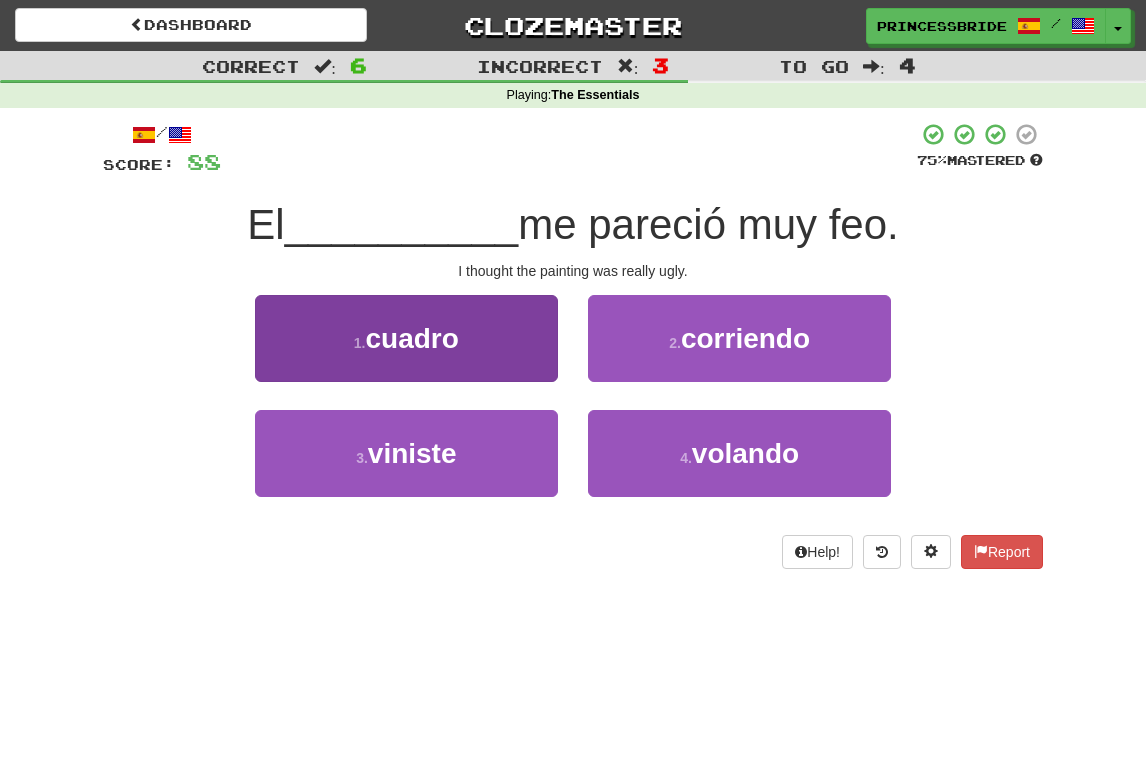 click on "1 .  cuadro" at bounding box center (406, 338) 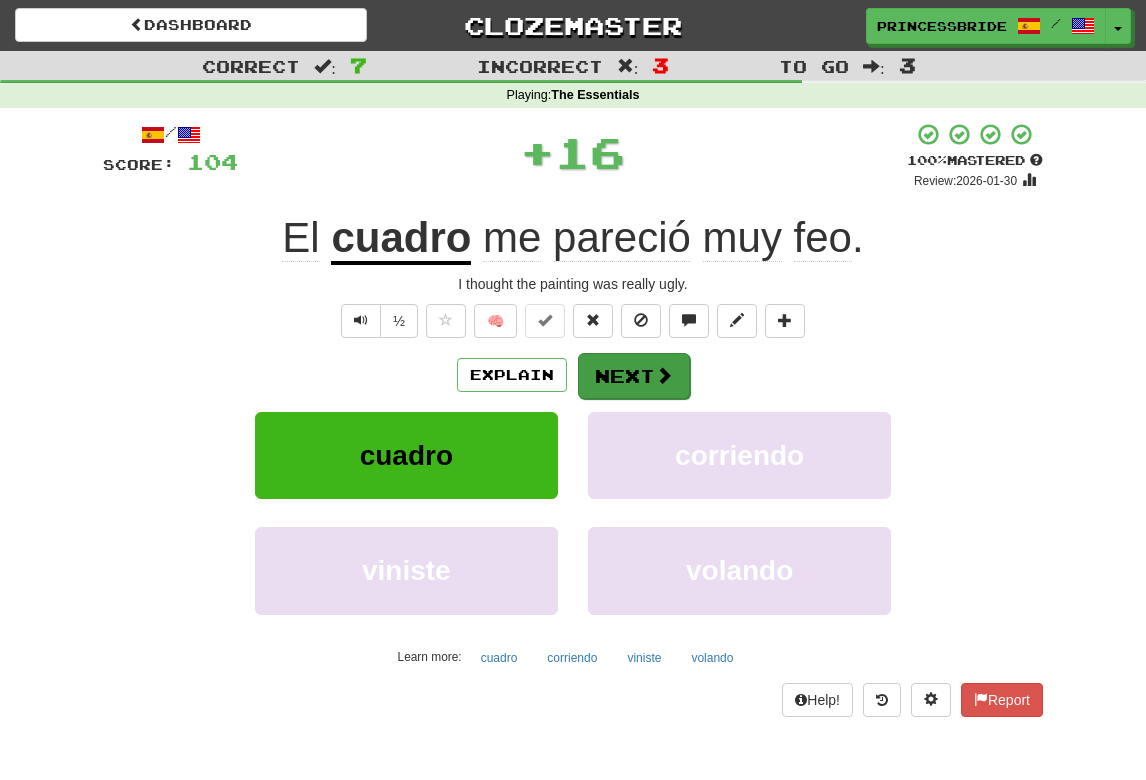 click at bounding box center (664, 375) 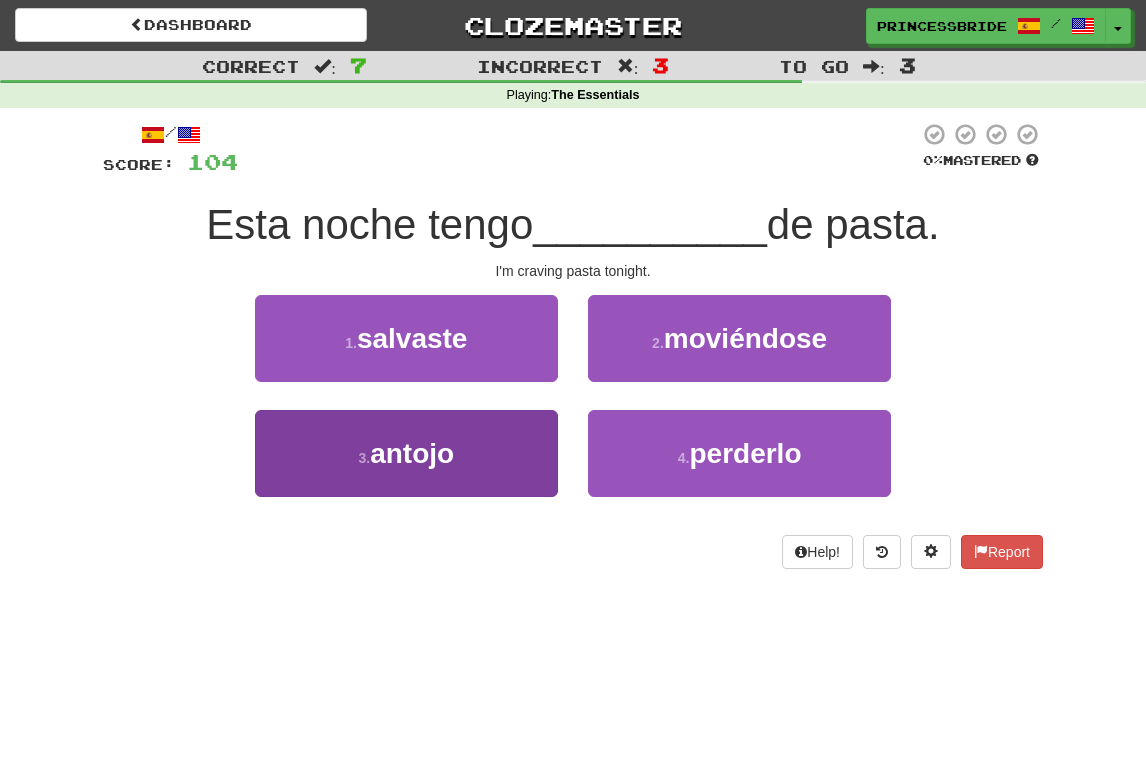 click on "3 .  antojo" at bounding box center [406, 453] 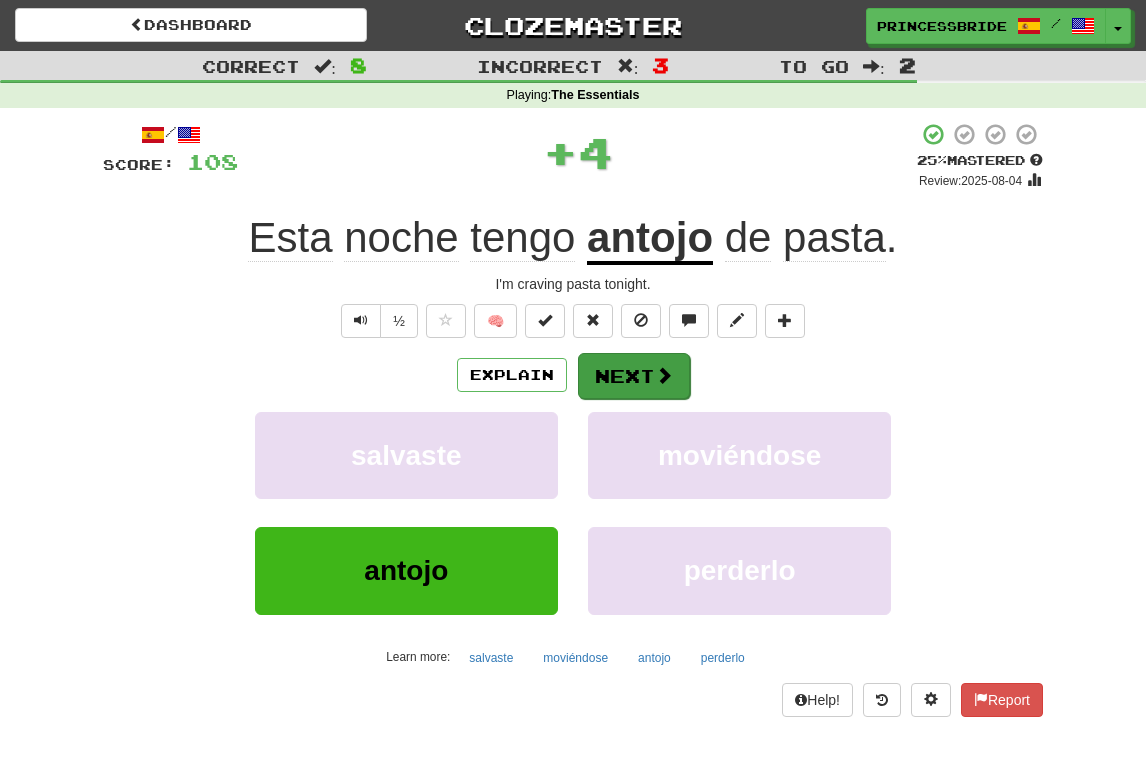 click on "Next" at bounding box center (634, 376) 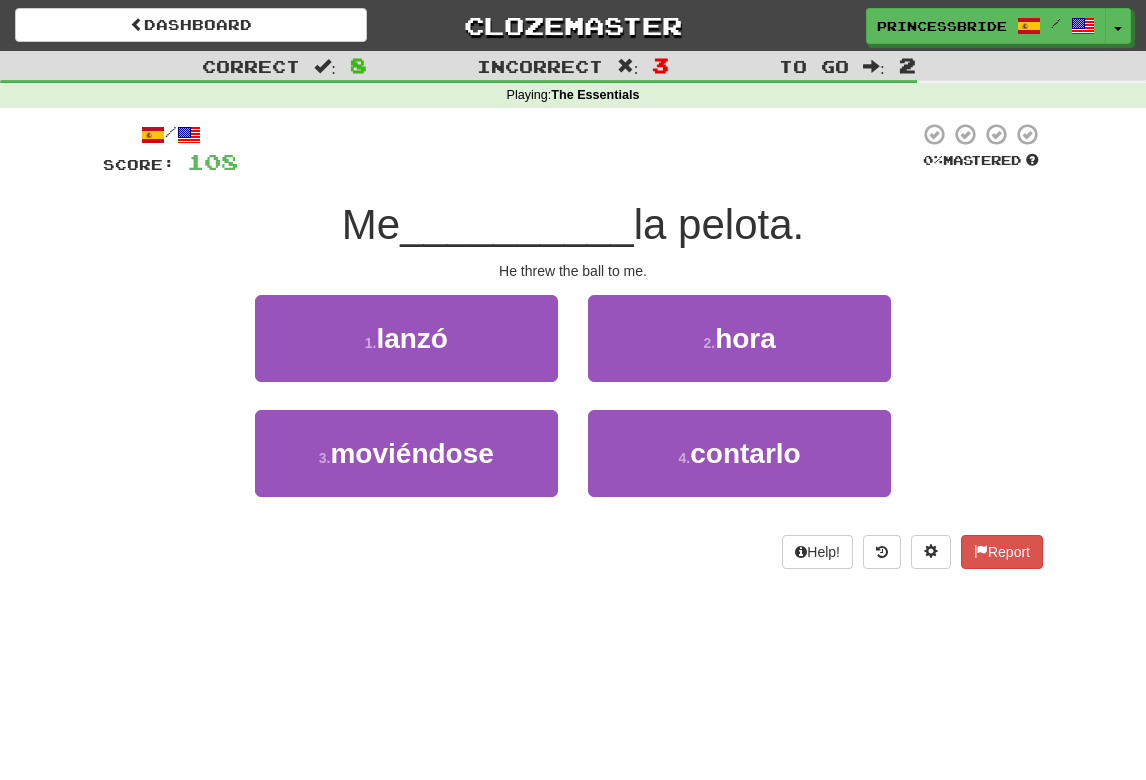 scroll, scrollTop: 2, scrollLeft: 0, axis: vertical 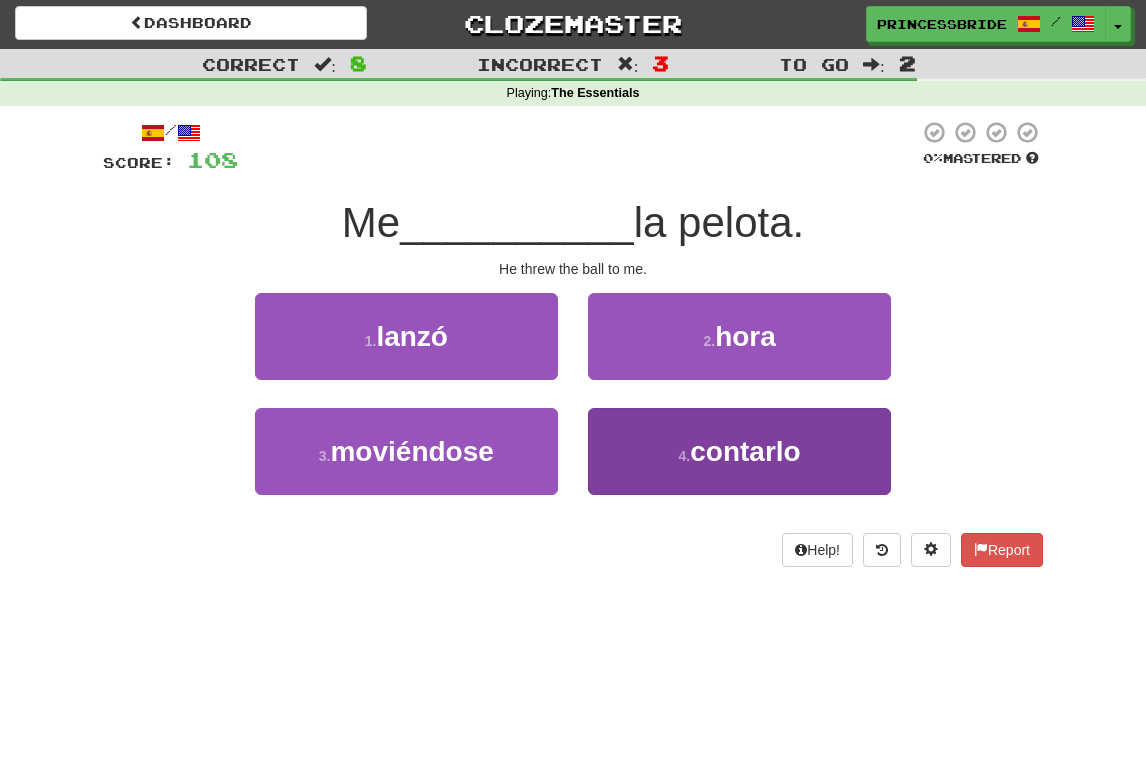 click on "4 .  contarlo" at bounding box center (739, 451) 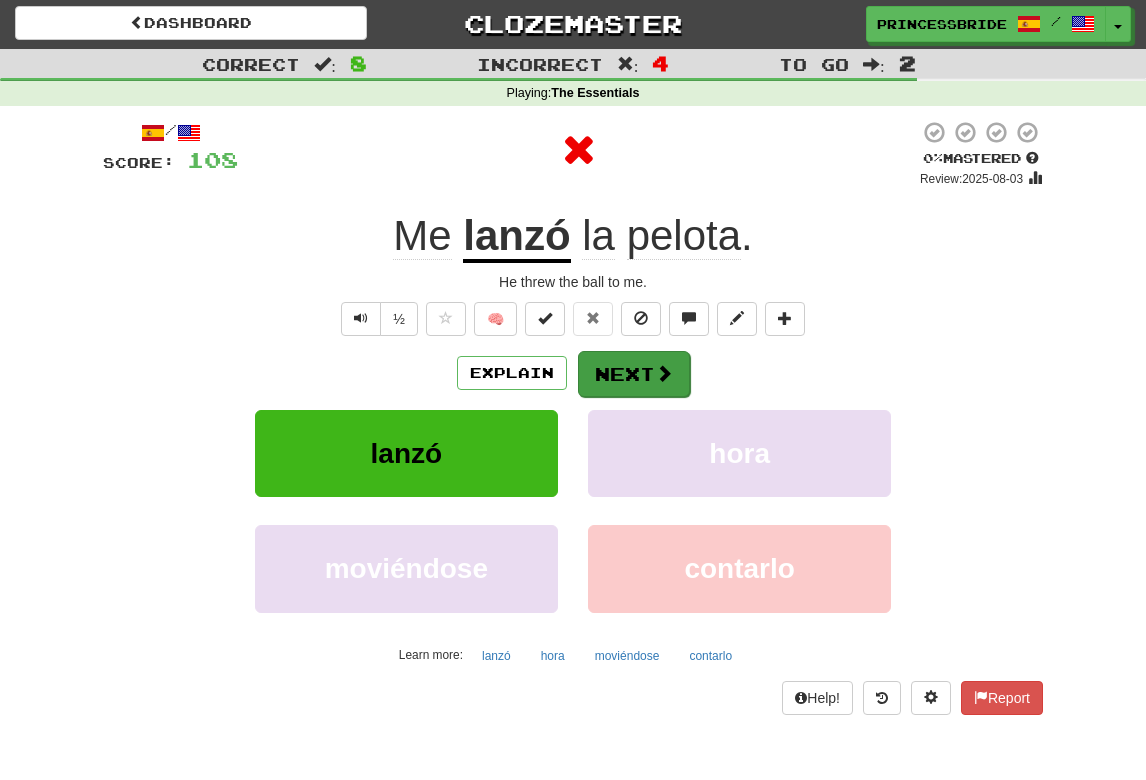 click on "Next" at bounding box center (634, 374) 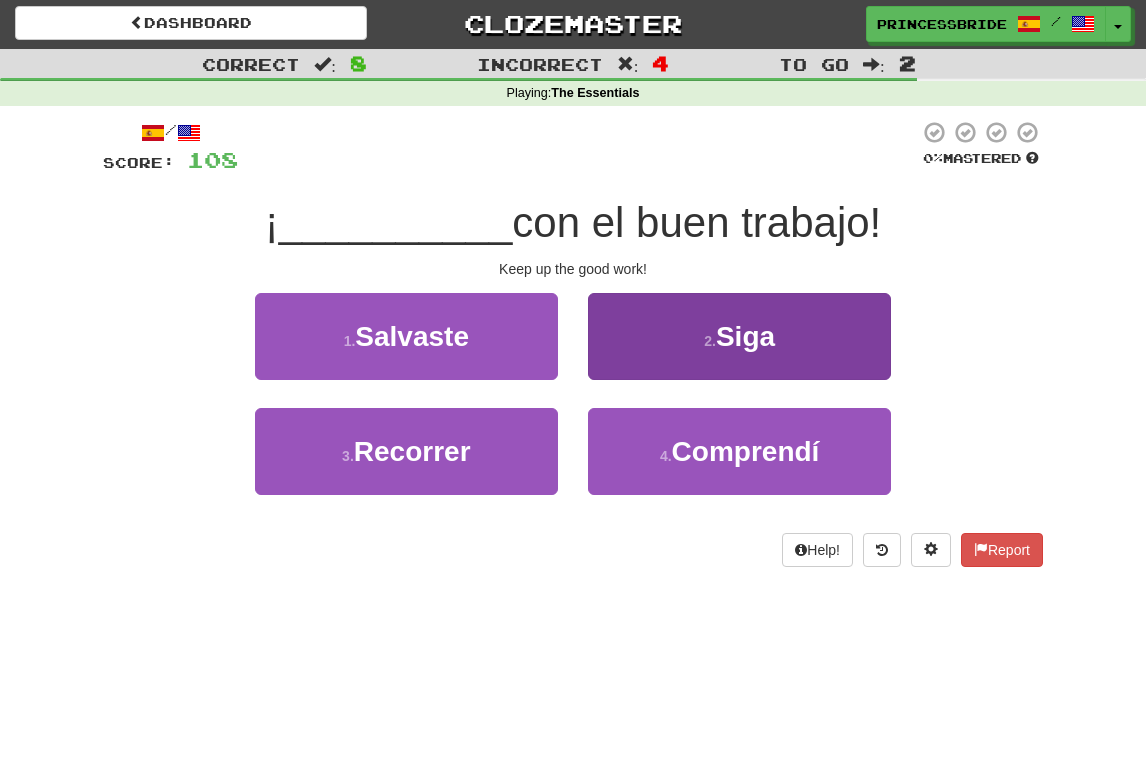 click on "2 .  Siga" at bounding box center [739, 336] 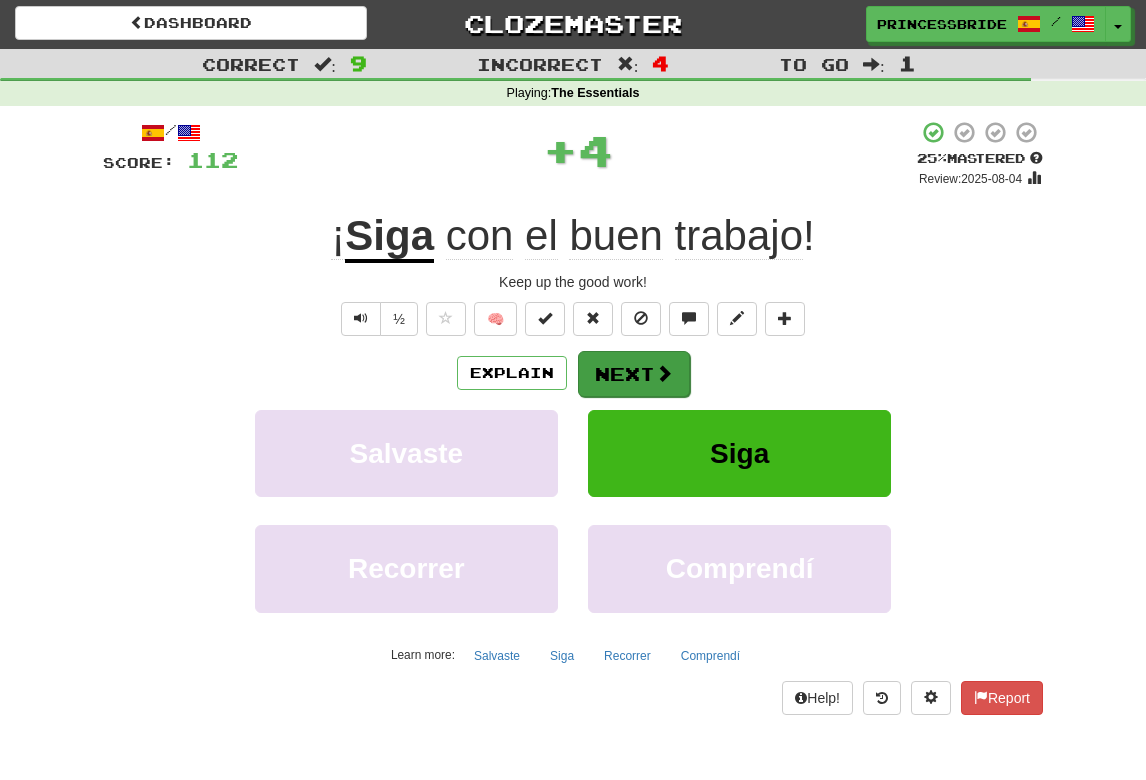 click on "Next" at bounding box center [634, 374] 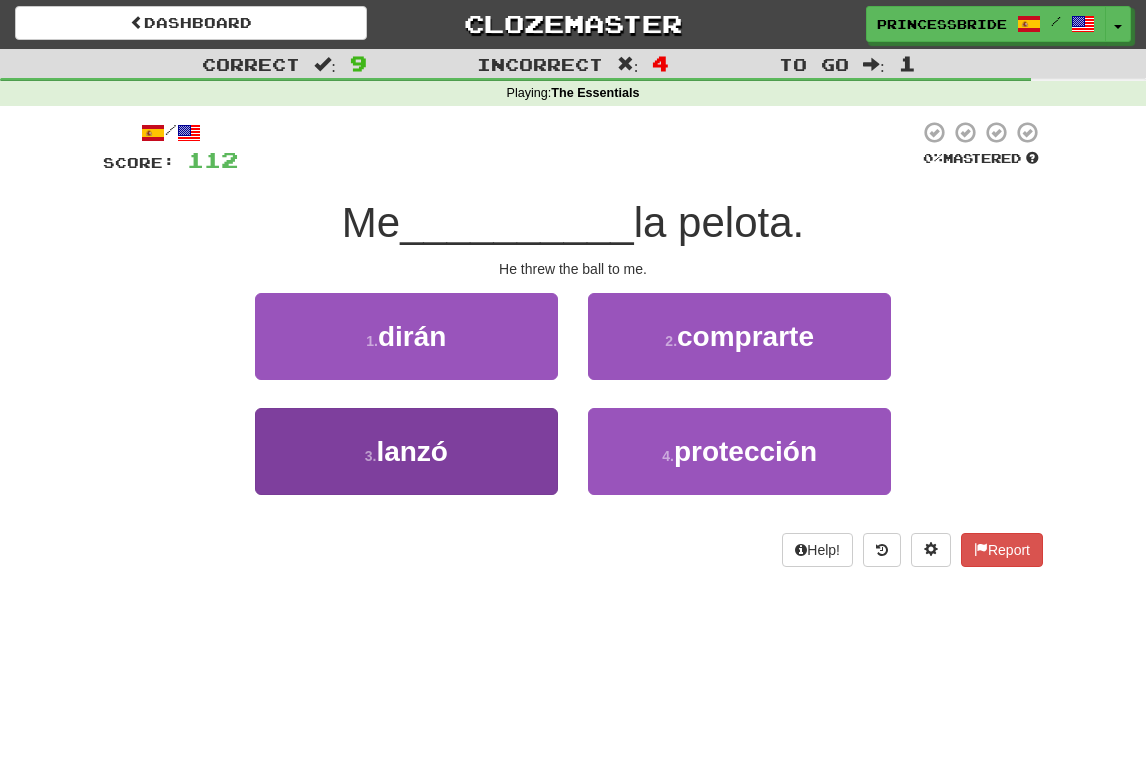 click on "3 .  lanzó" at bounding box center (406, 451) 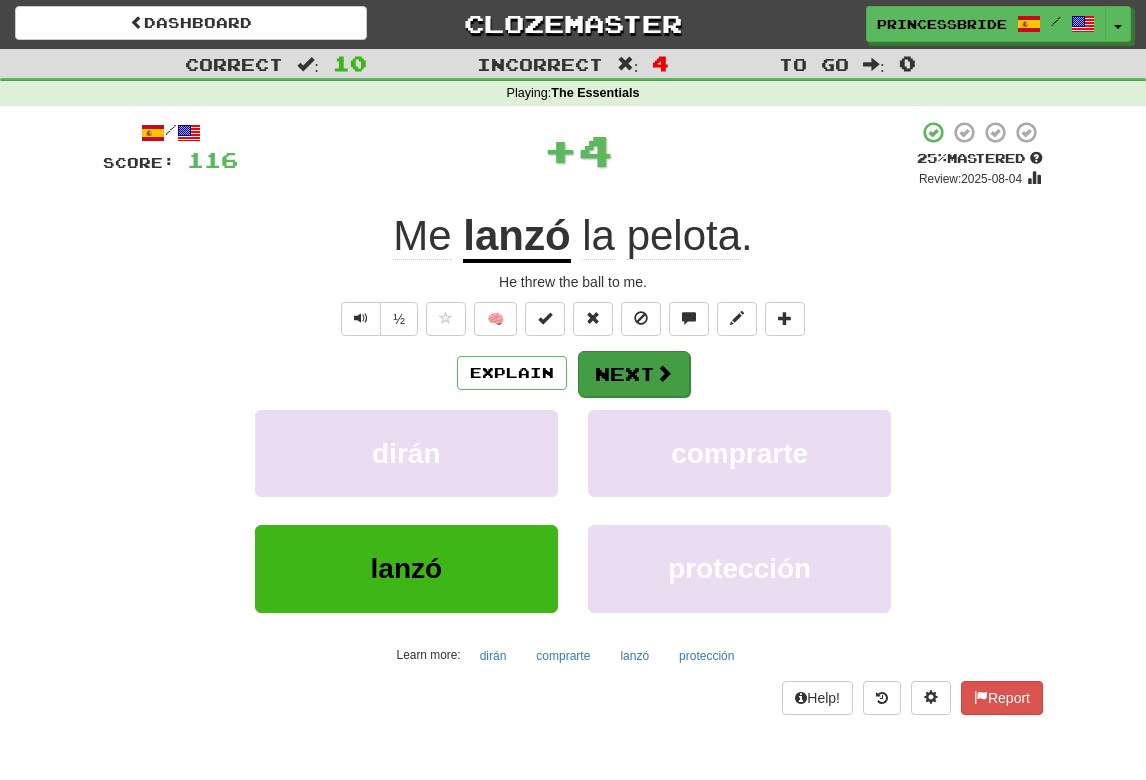 click on "Next" at bounding box center [634, 374] 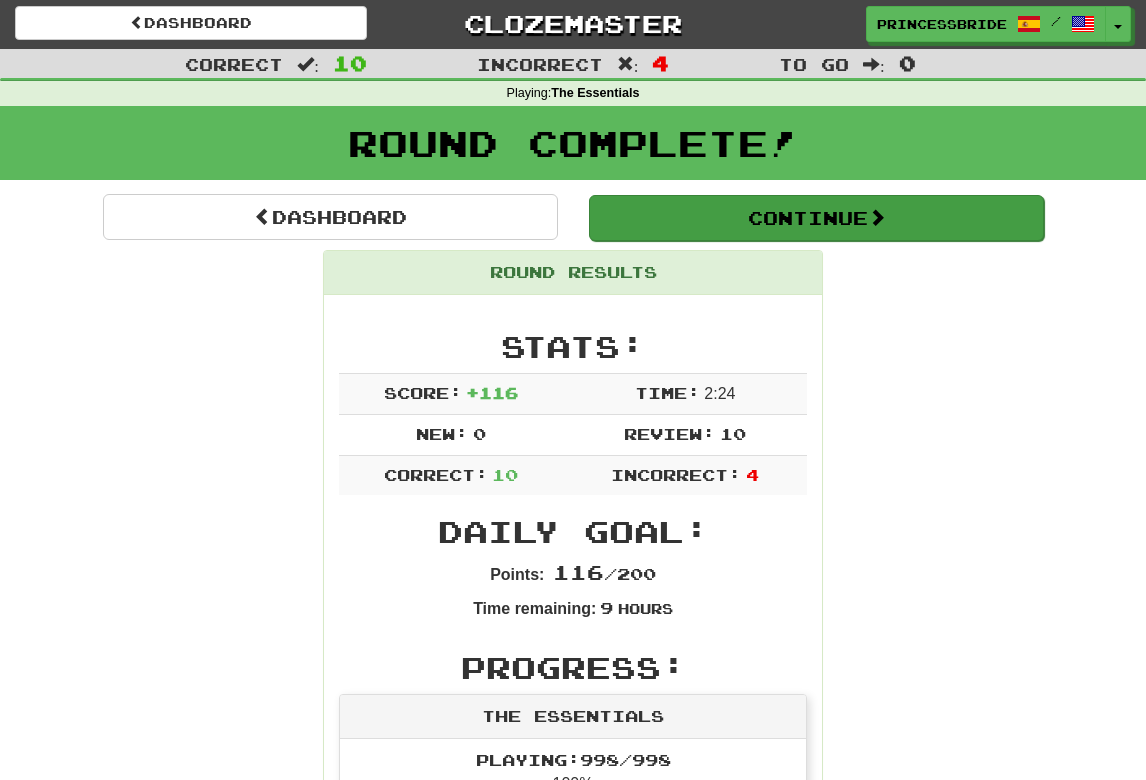 click on "Continue" at bounding box center (816, 218) 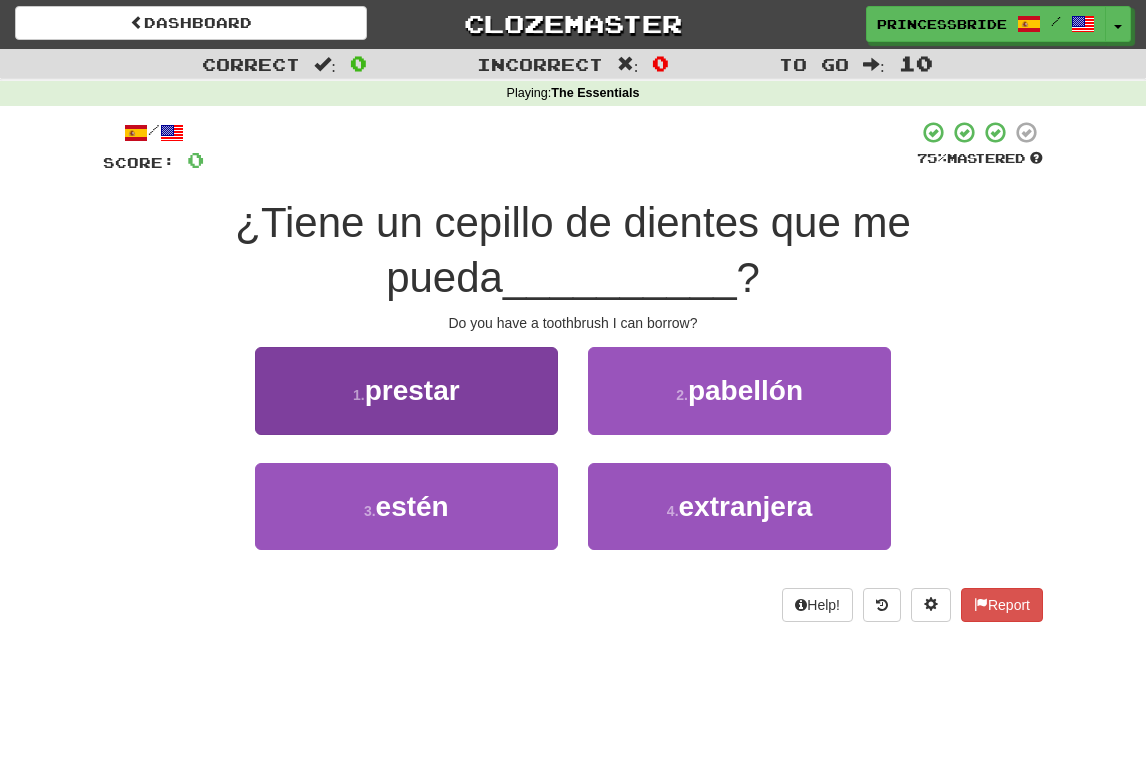 click on "1 .  prestar" at bounding box center (406, 390) 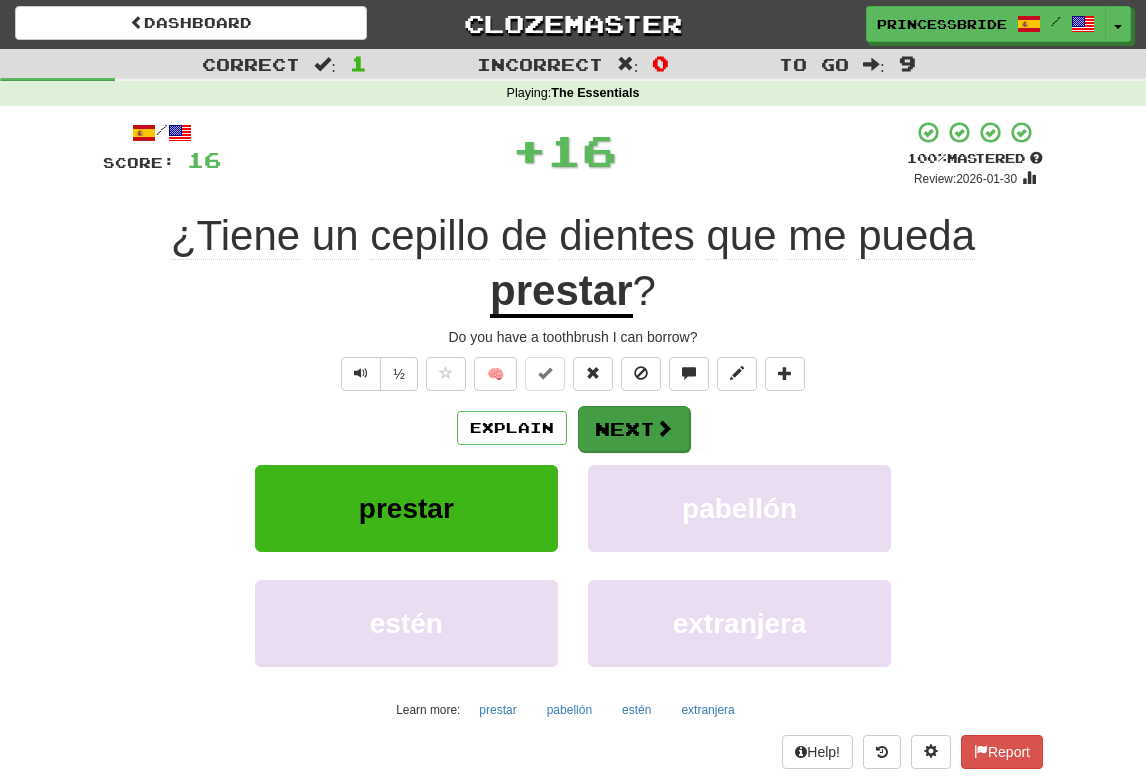 click at bounding box center (664, 428) 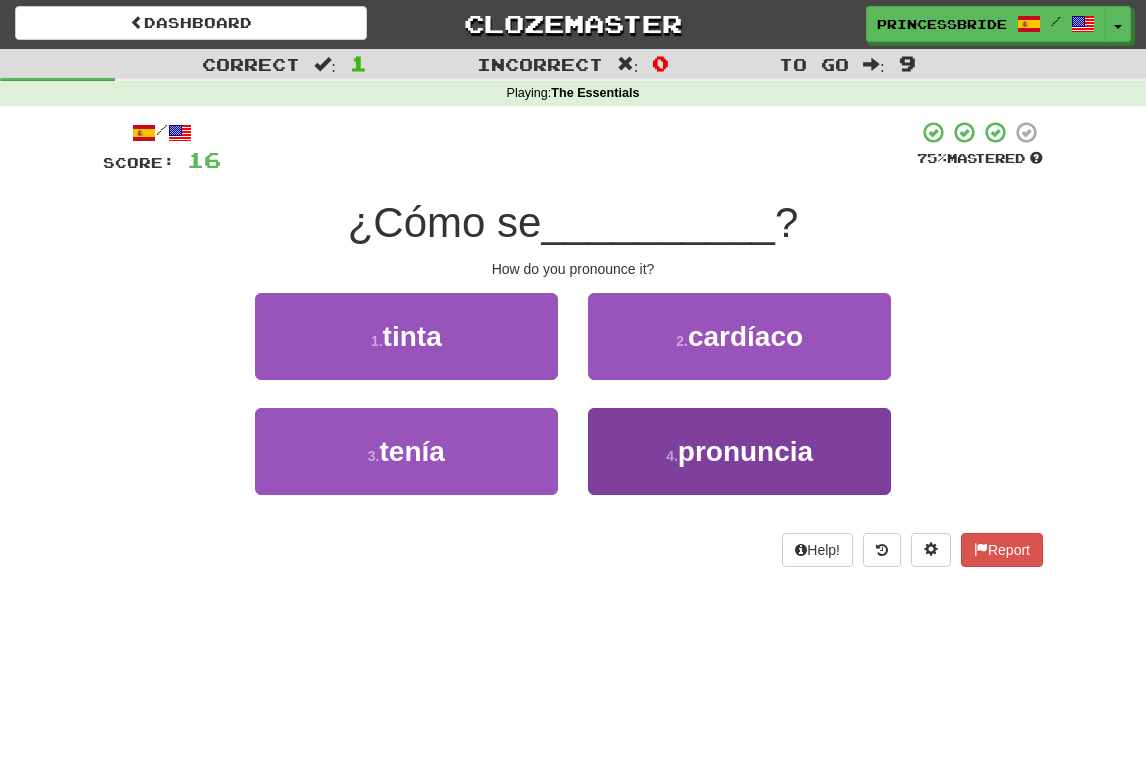 click on "4 .  pronuncia" at bounding box center (739, 451) 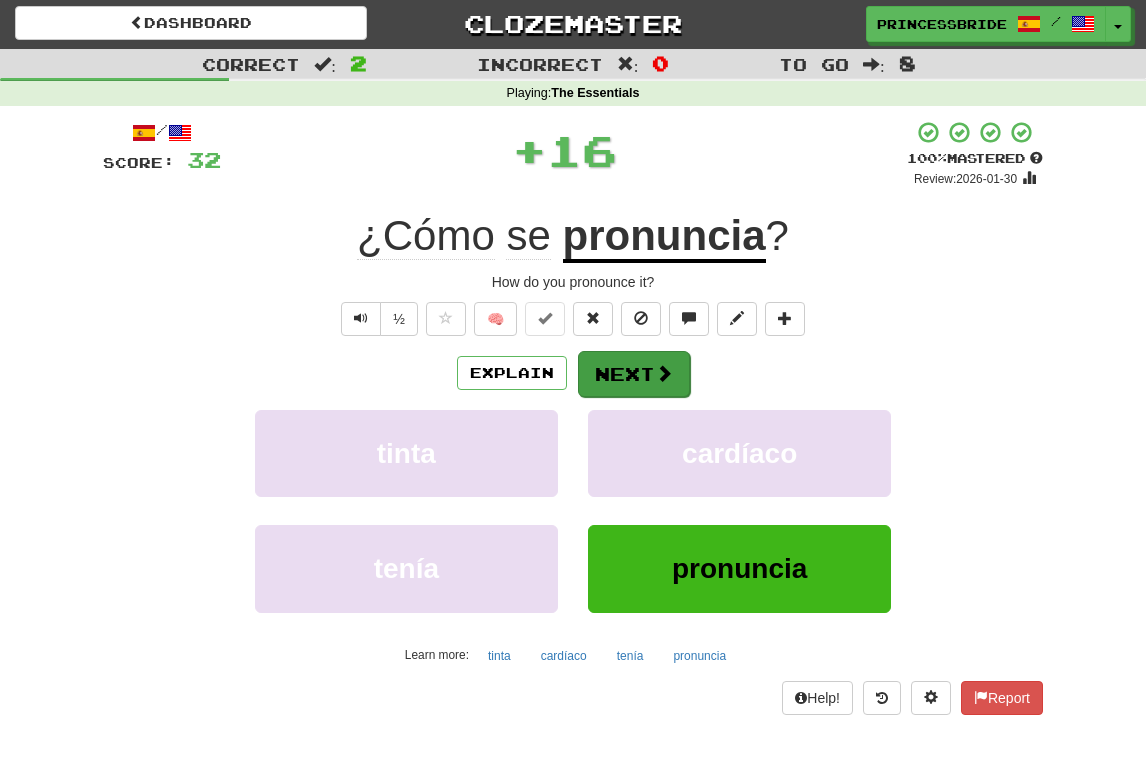 click on "Next" at bounding box center [634, 374] 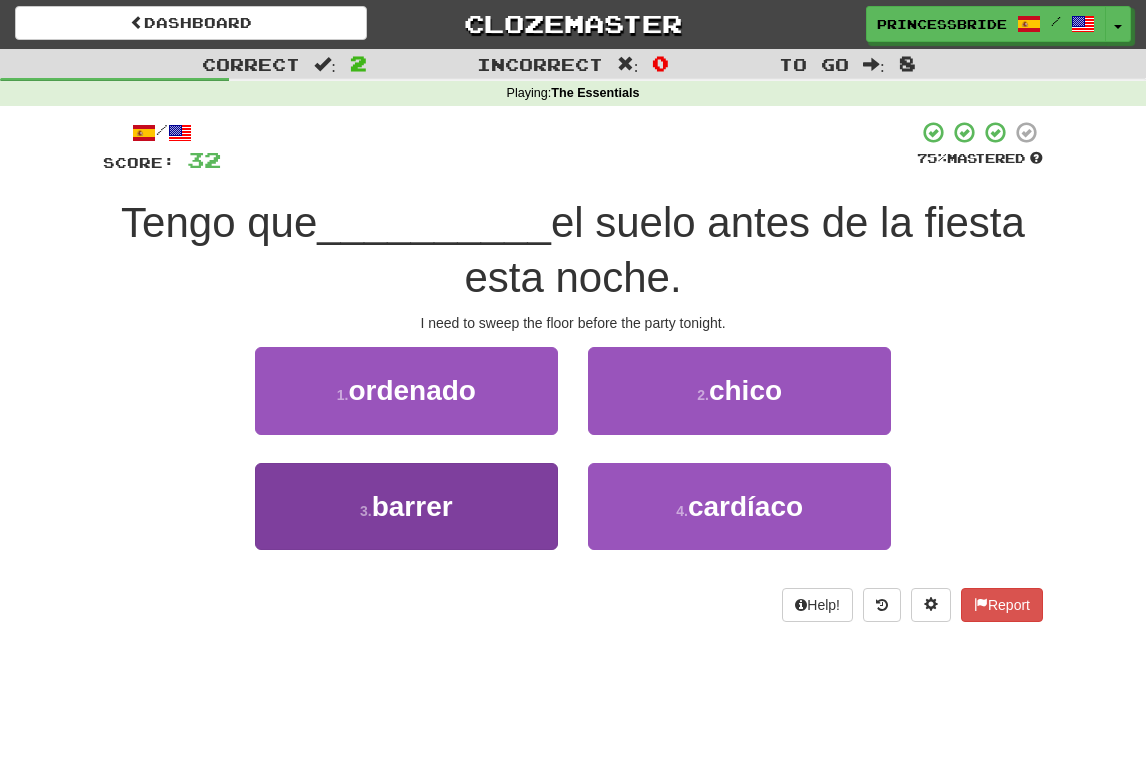 click on "3 .  barrer" at bounding box center (406, 506) 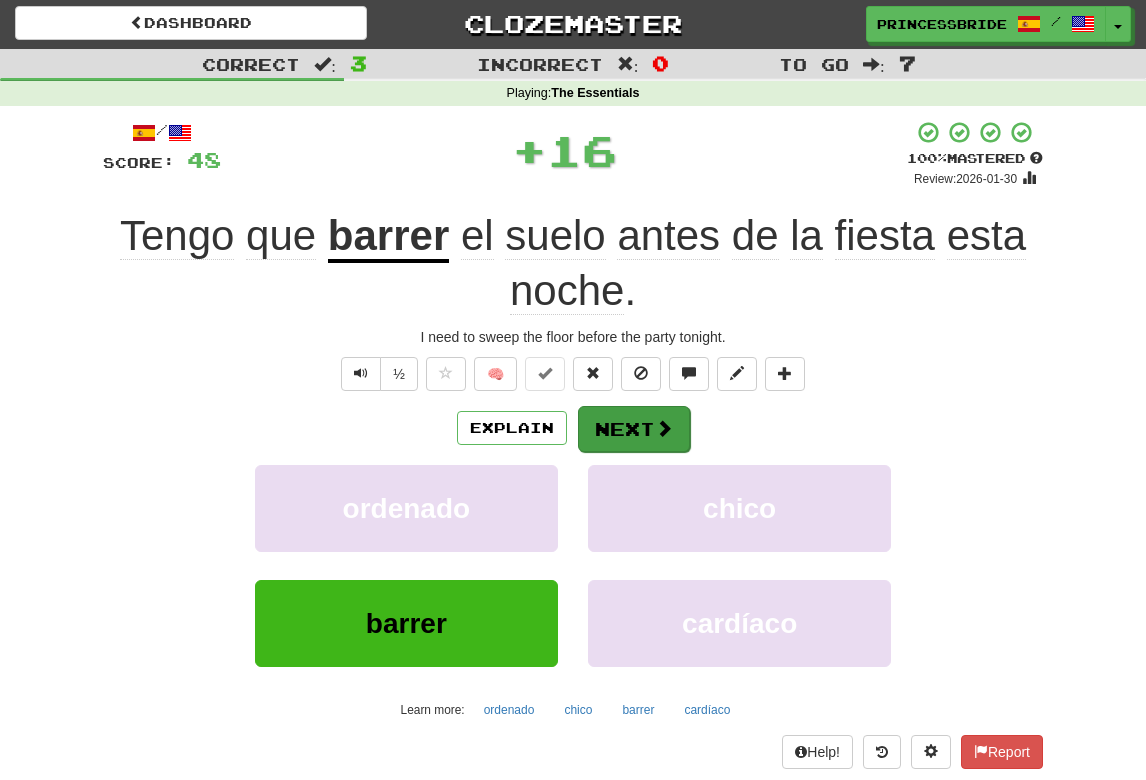 click on "Next" at bounding box center [634, 429] 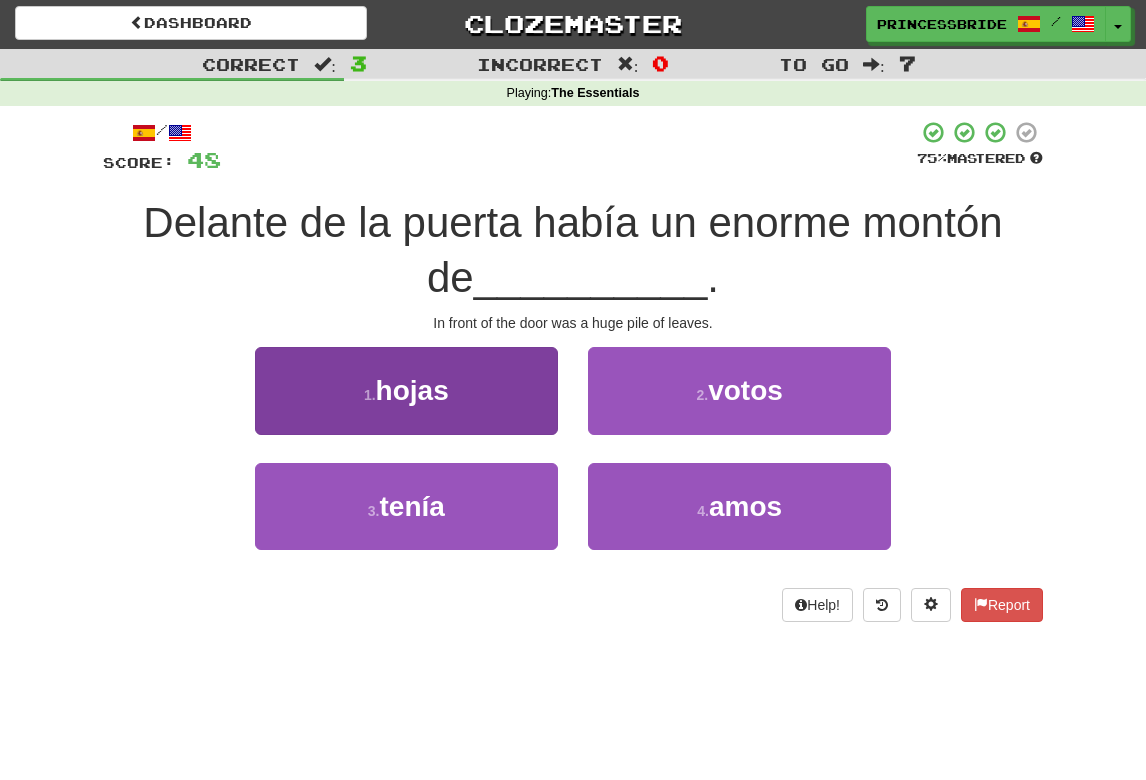 click on "1 .  hojas" at bounding box center [406, 390] 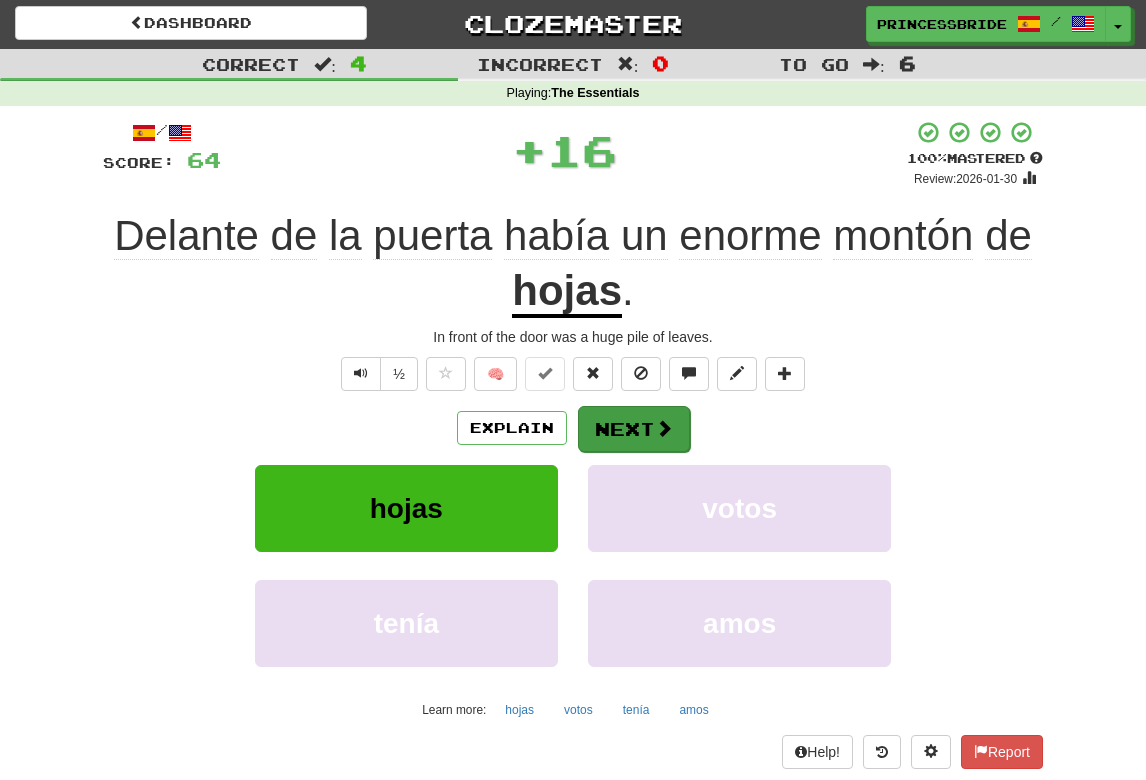 click on "Next" at bounding box center (634, 429) 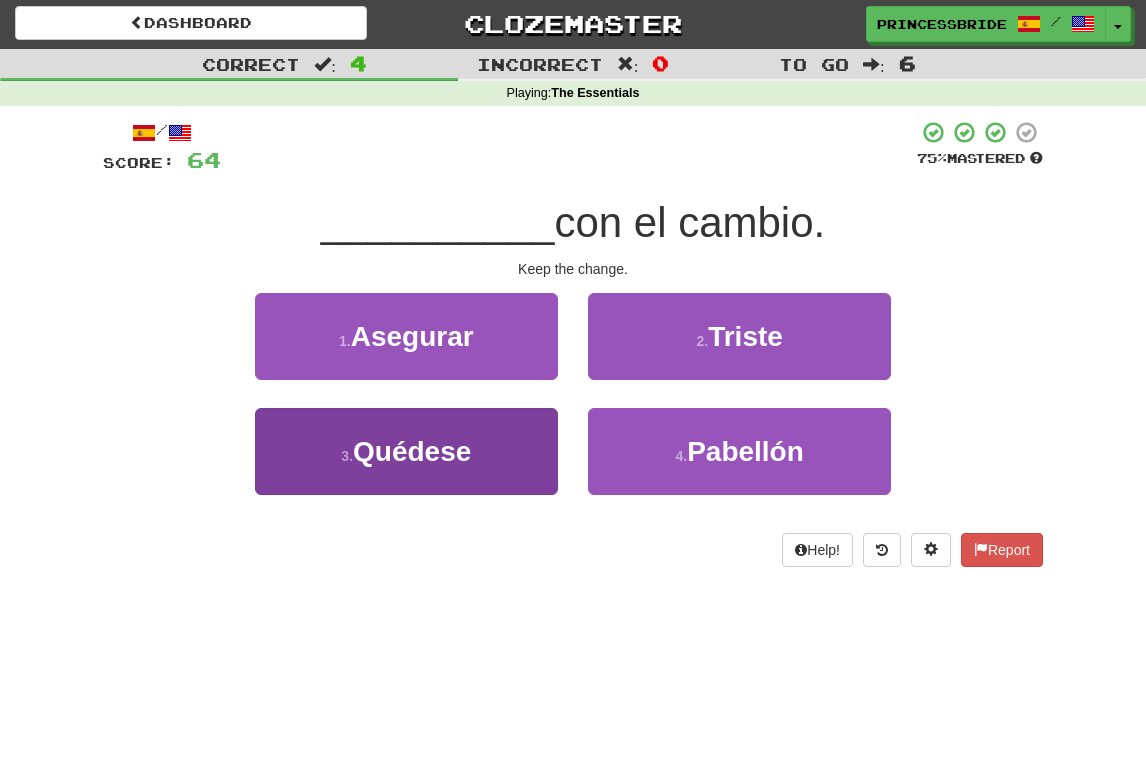 click on "3 .  Quédese" at bounding box center (406, 451) 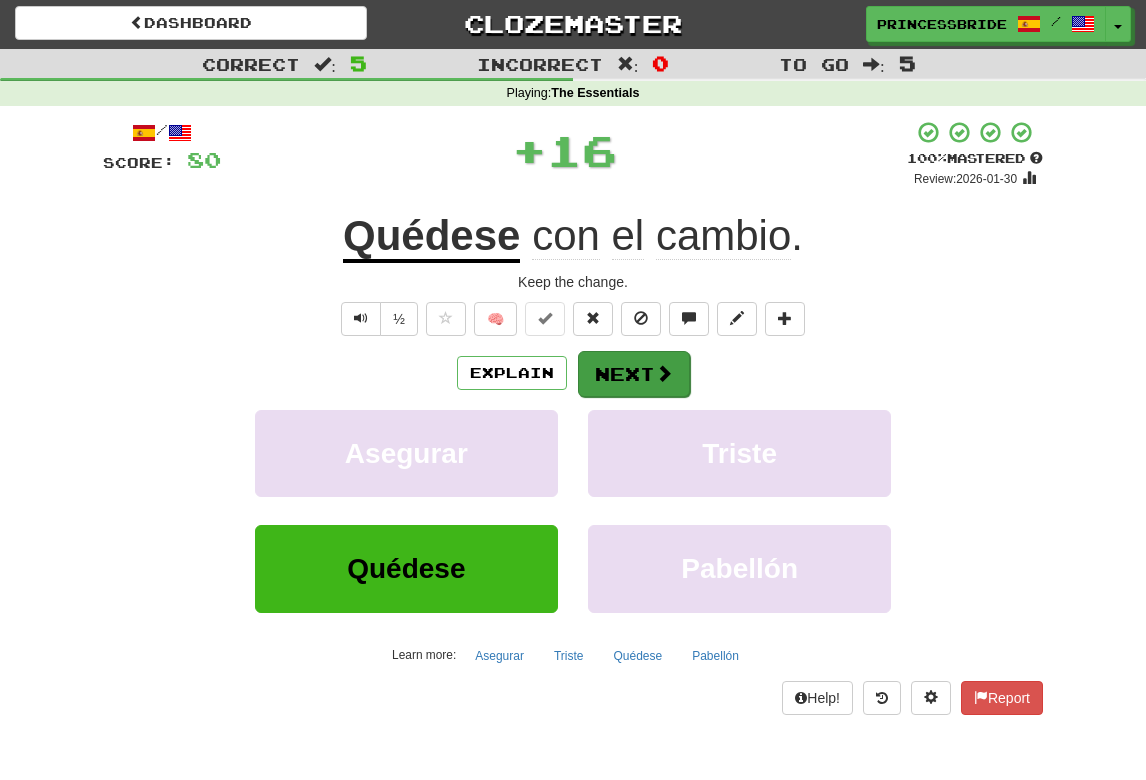 click on "Next" at bounding box center [634, 374] 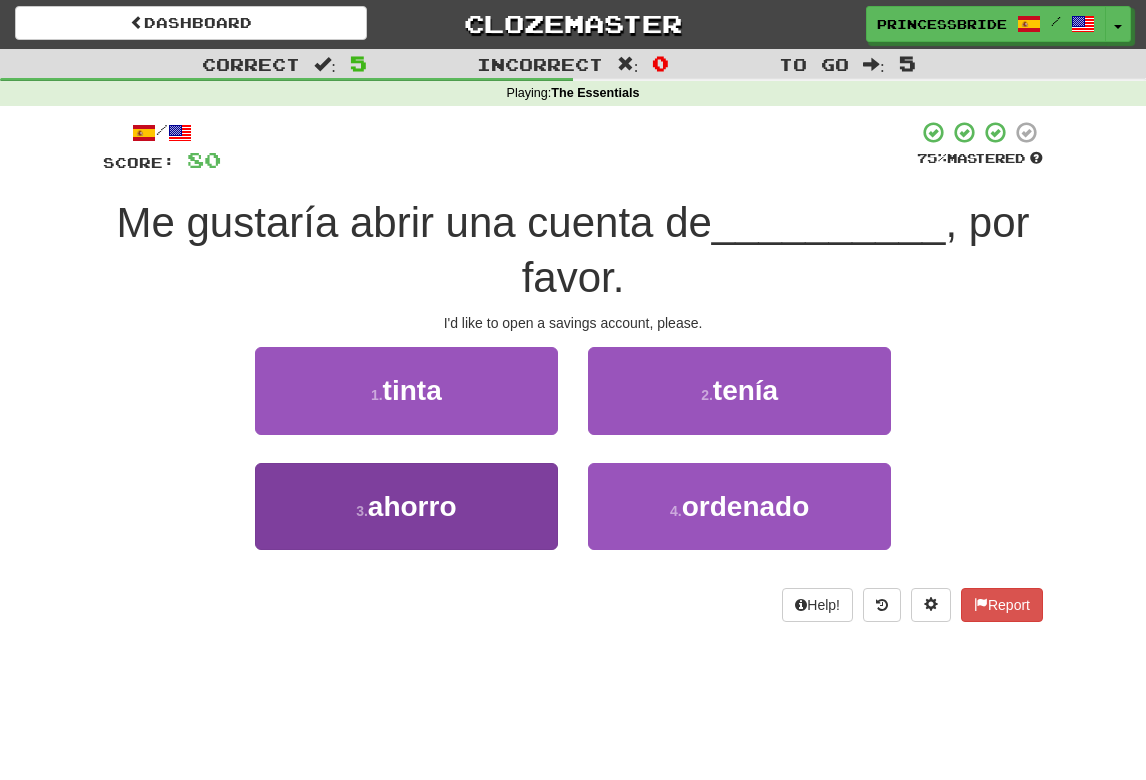 click on "3 .  ahorro" at bounding box center (406, 506) 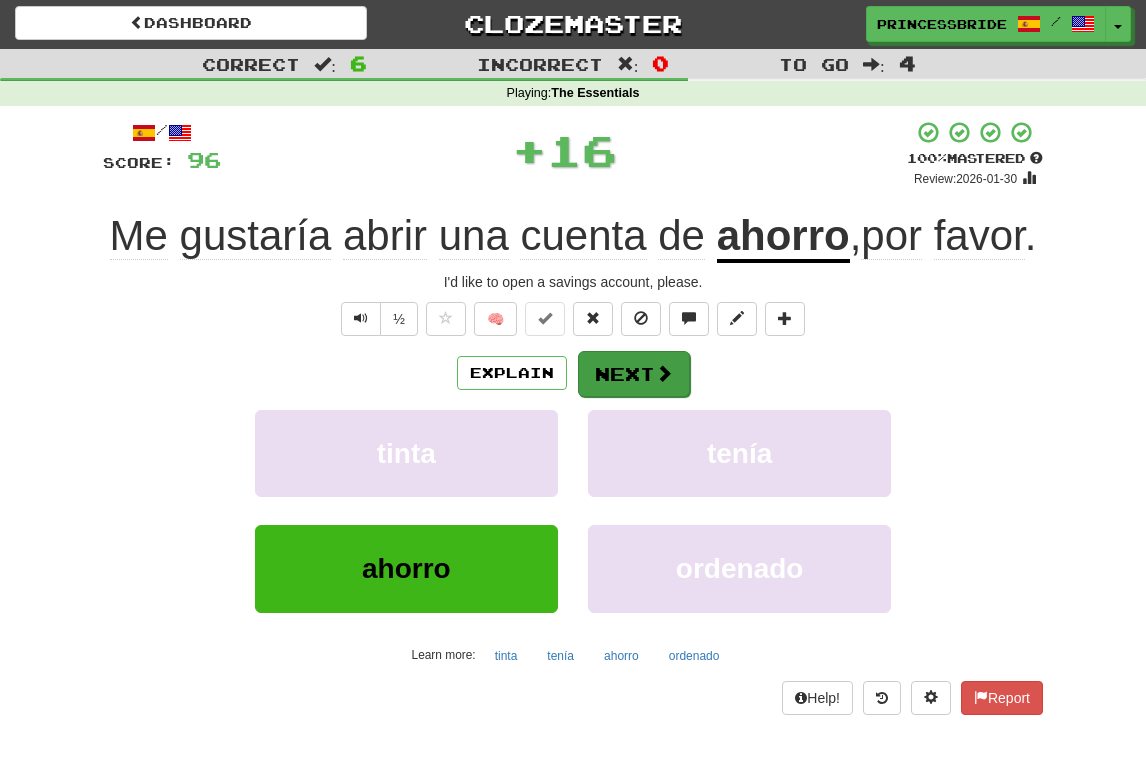 click on "Next" at bounding box center (634, 374) 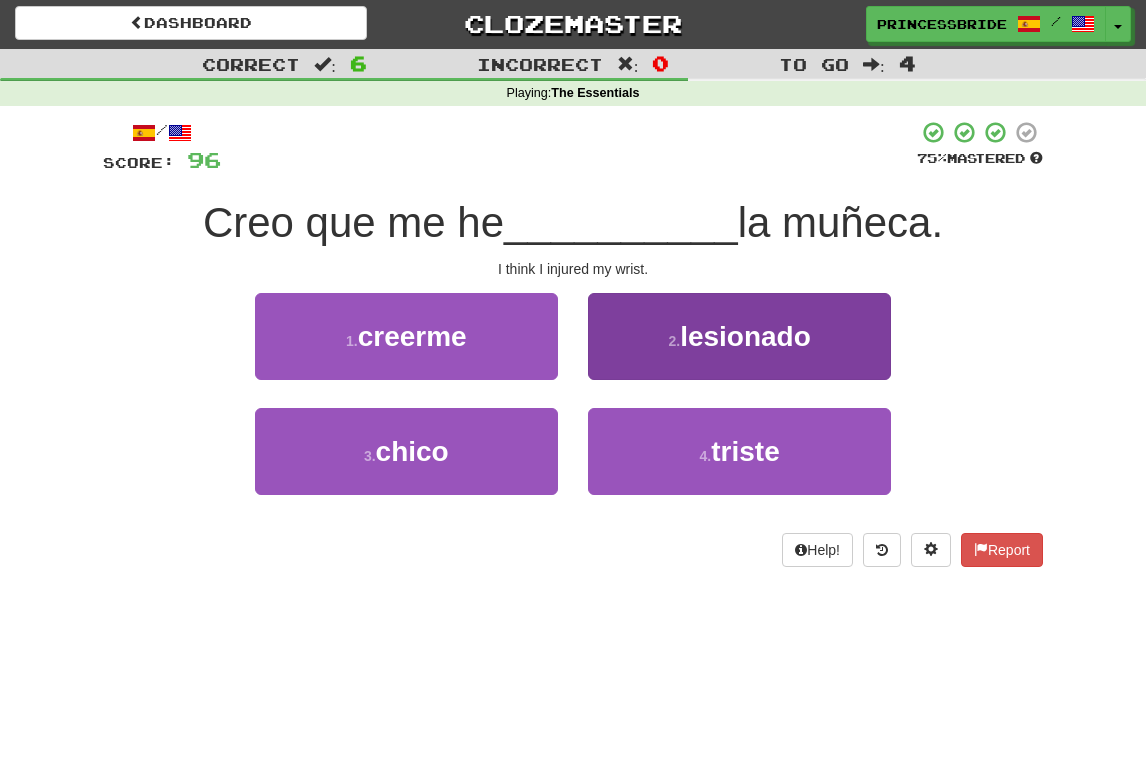 click on "2 .  lesionado" at bounding box center (739, 336) 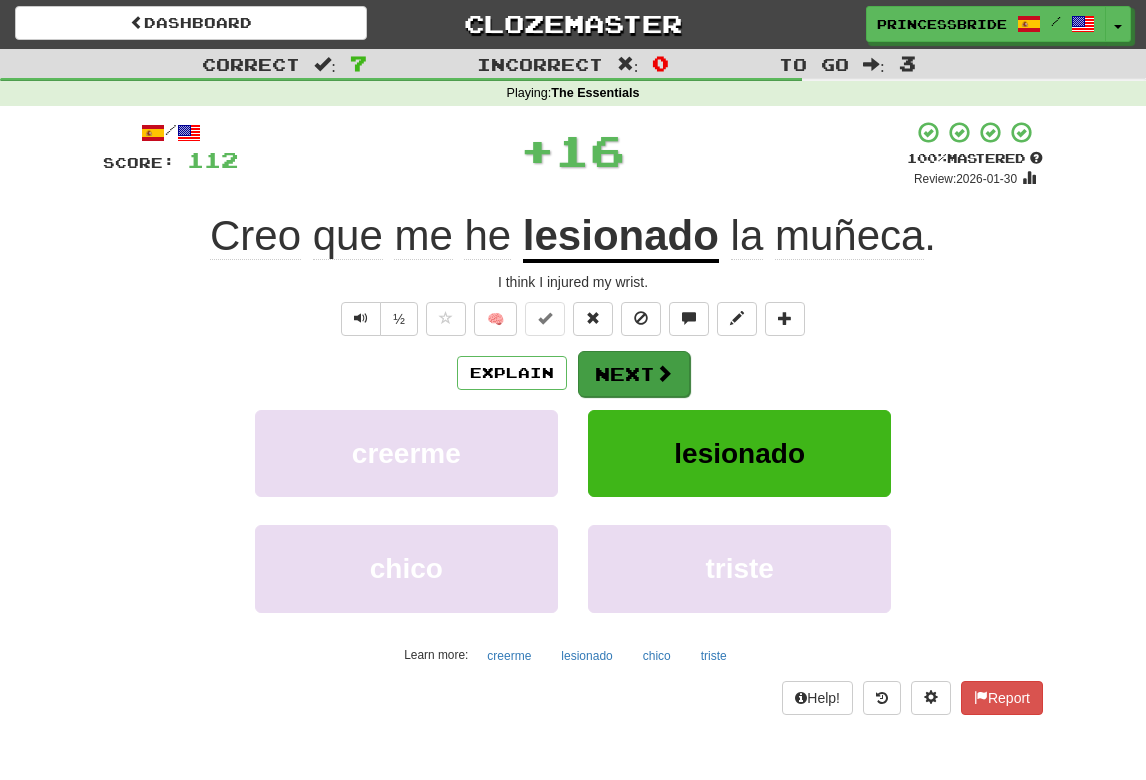 click at bounding box center (664, 373) 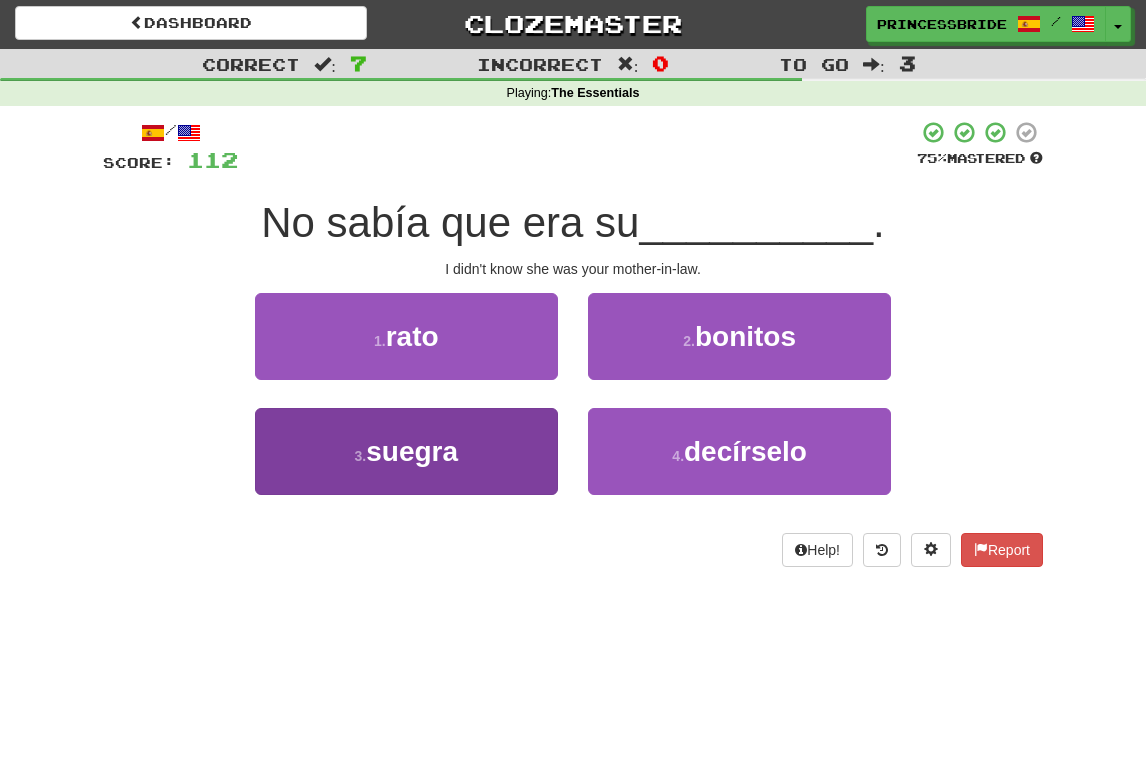 click on "3 .  suegra" at bounding box center (406, 451) 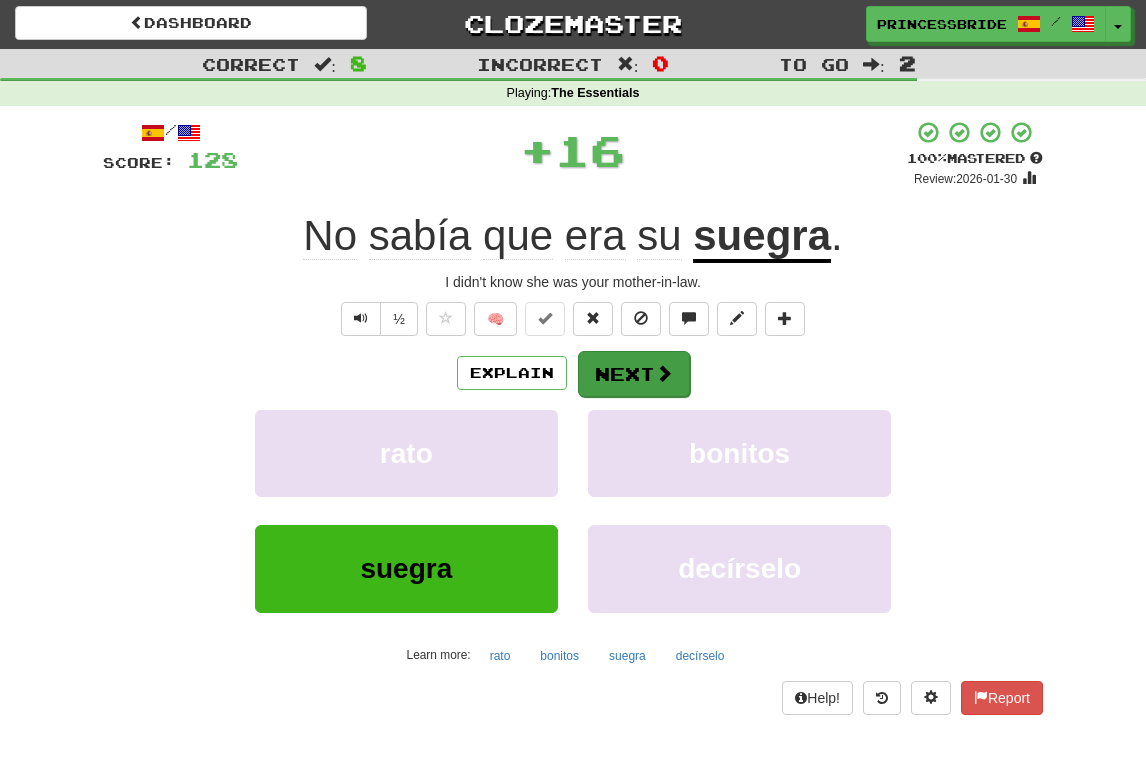 click on "Next" at bounding box center [634, 374] 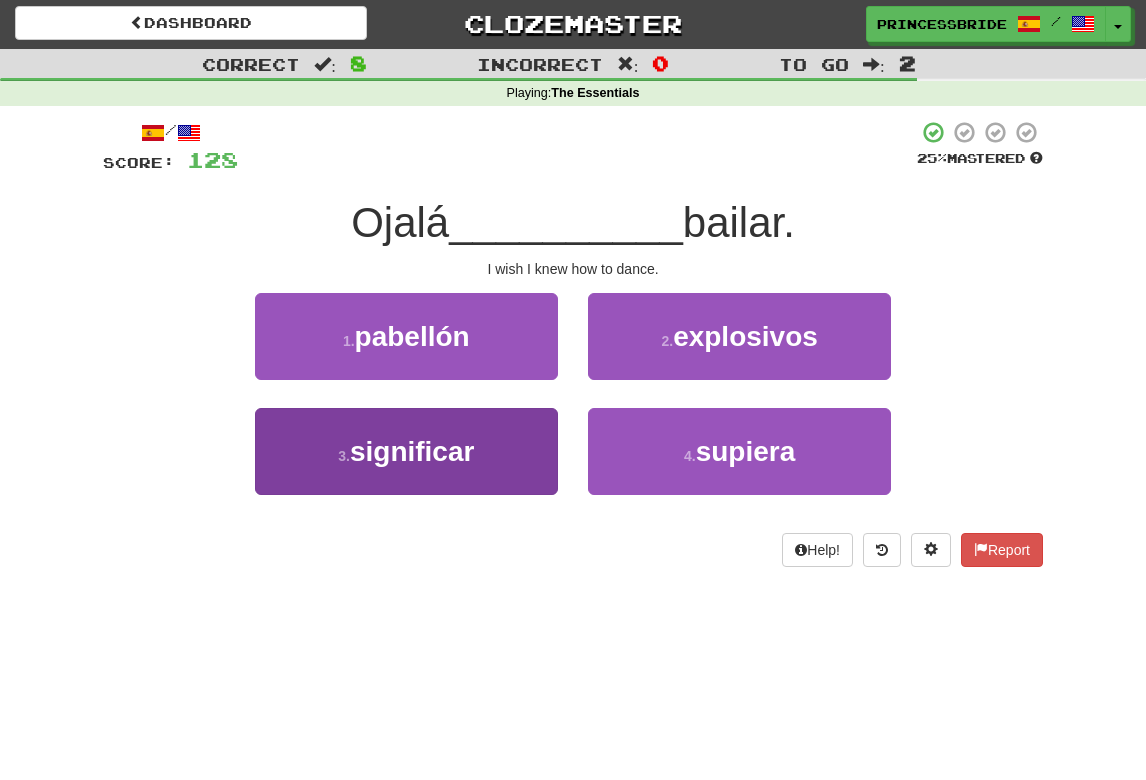 click on "3 .  significar" at bounding box center (406, 451) 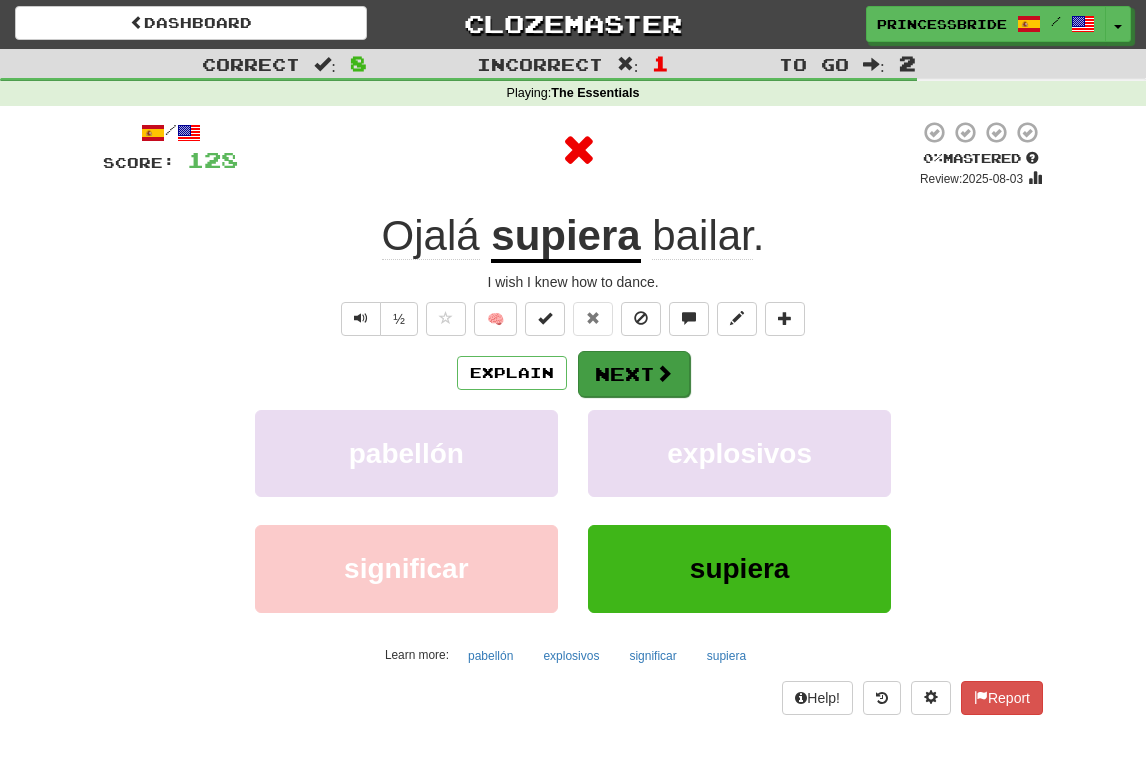 click at bounding box center [664, 373] 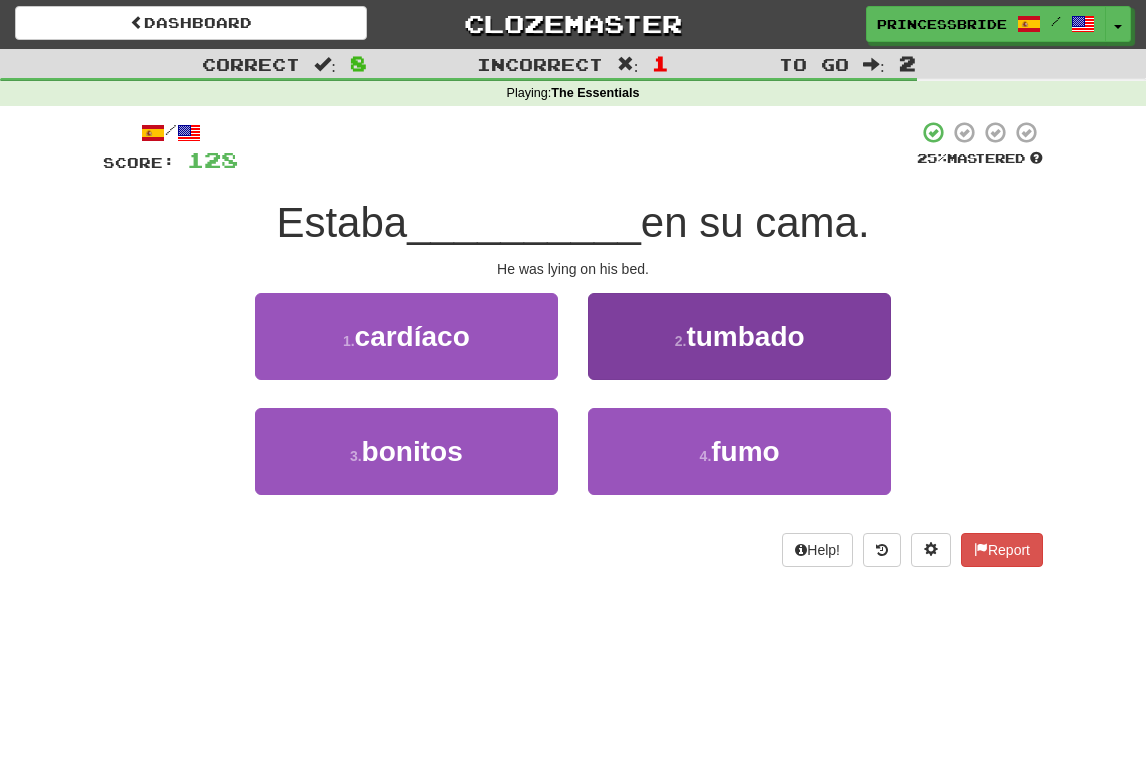 click on "2 .  tumbado" at bounding box center (739, 336) 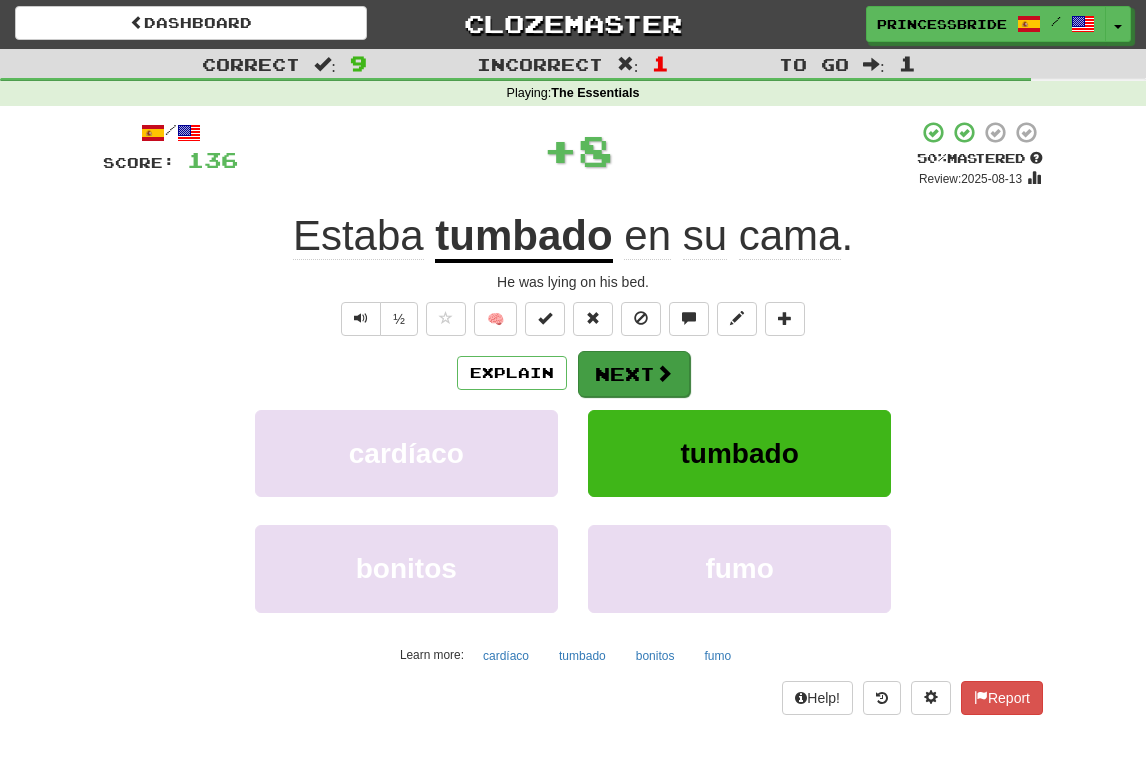 click on "Next" at bounding box center (634, 374) 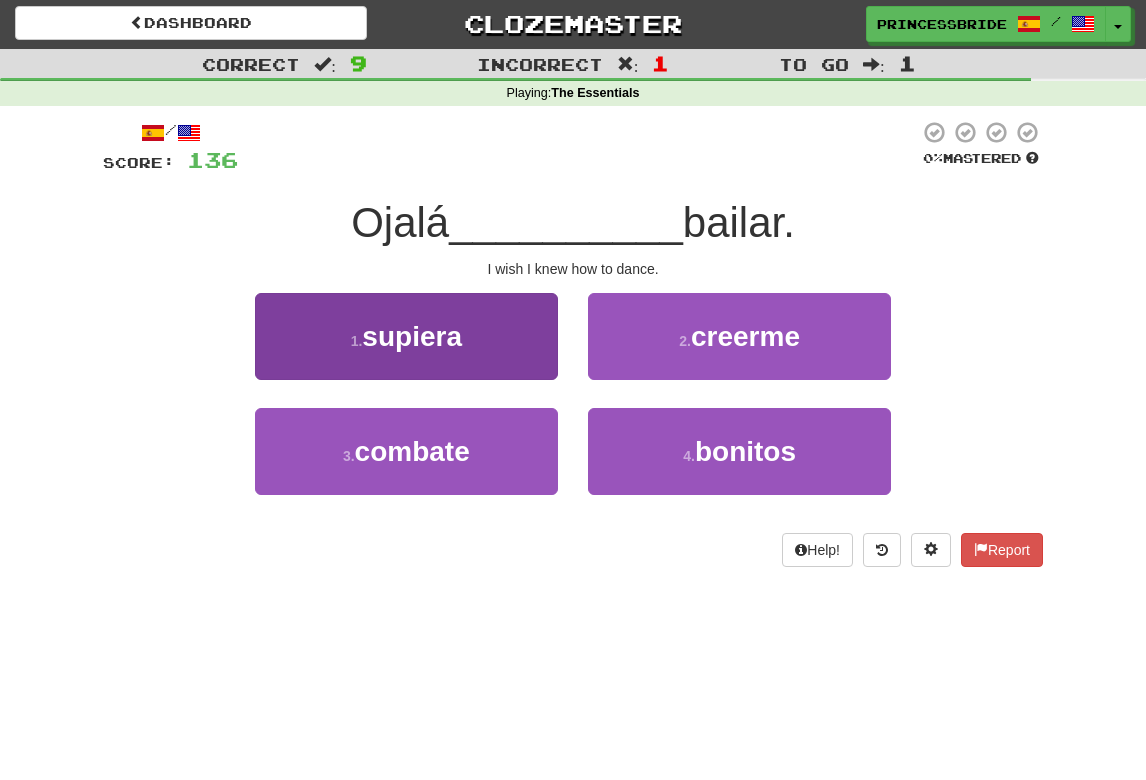 click on "1 .  supiera" at bounding box center (406, 336) 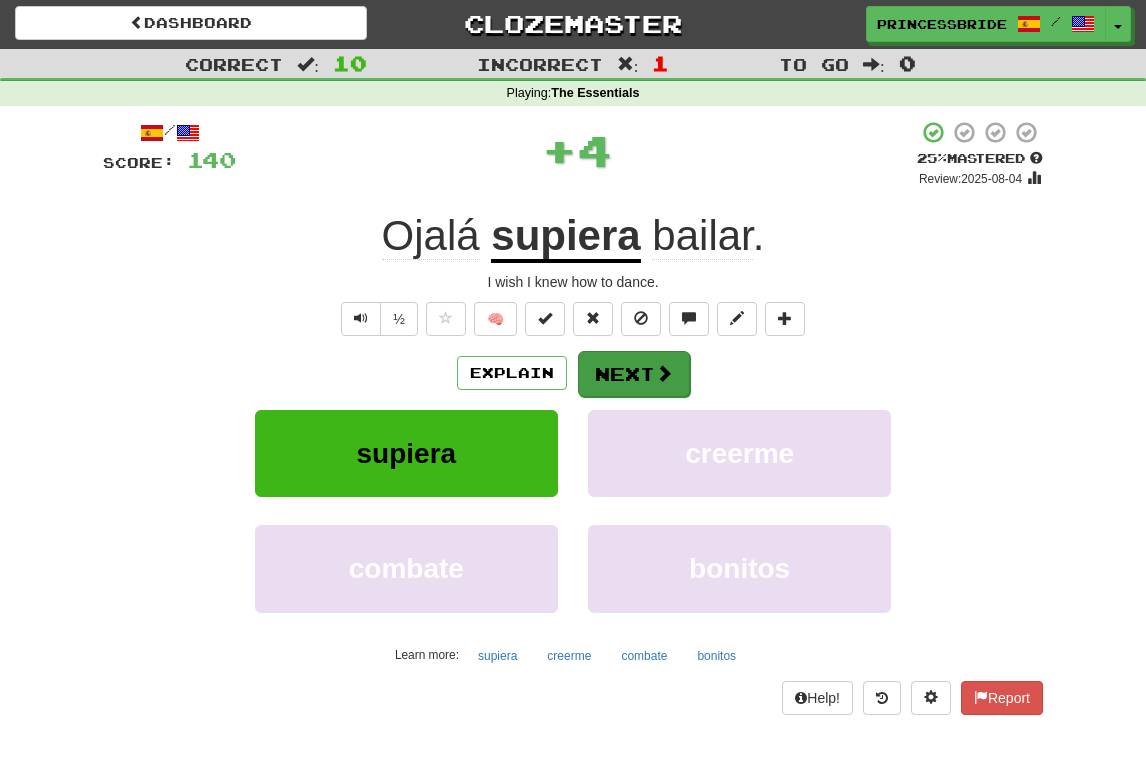 click on "Next" at bounding box center [634, 374] 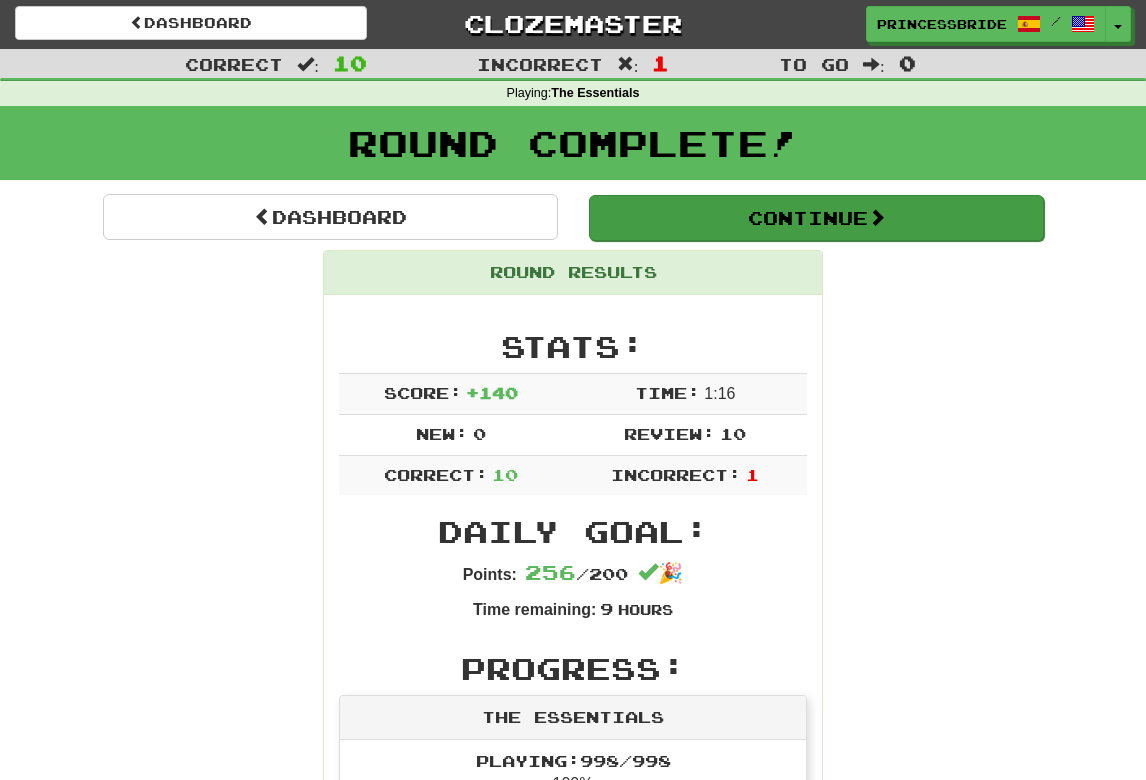 click on "Continue" at bounding box center [816, 218] 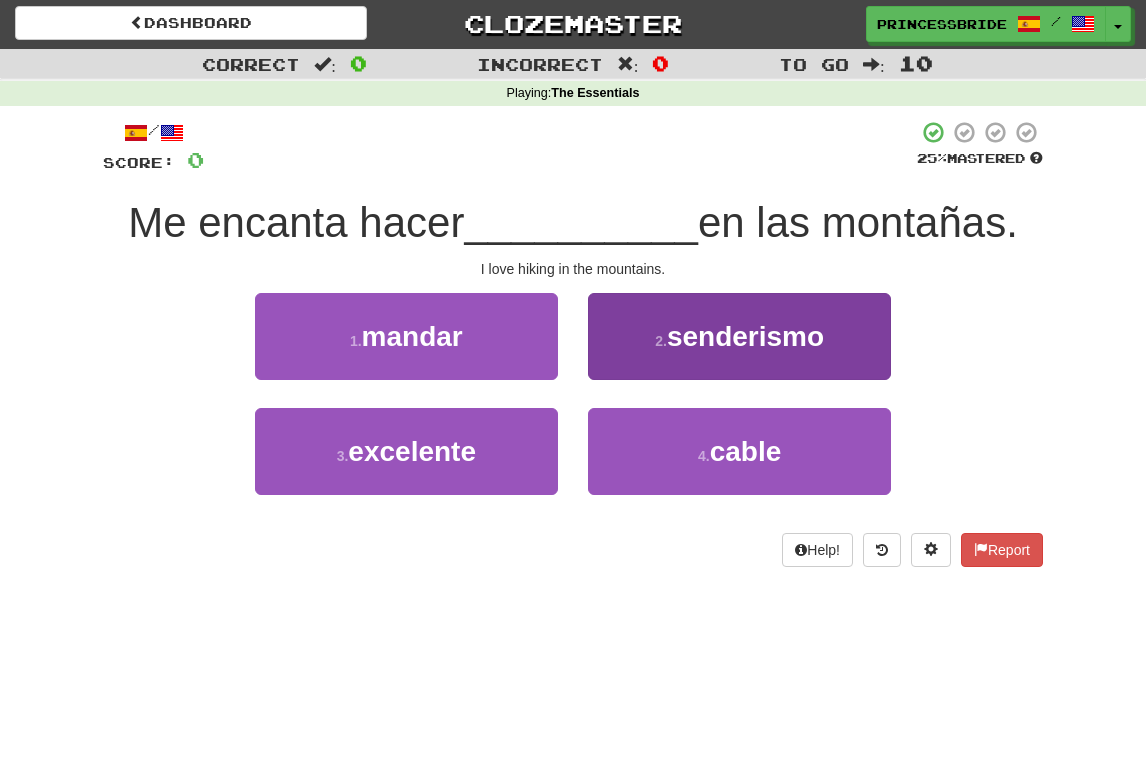 click on "2 .  senderismo" at bounding box center [739, 336] 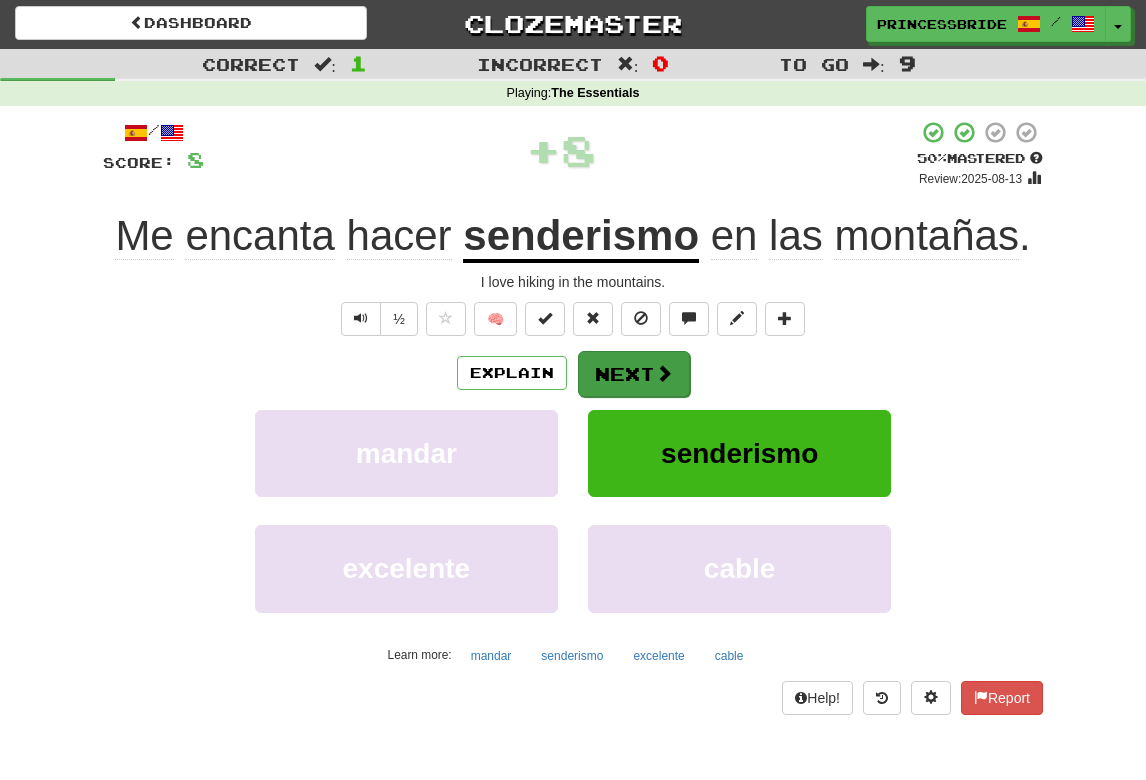 click at bounding box center (664, 373) 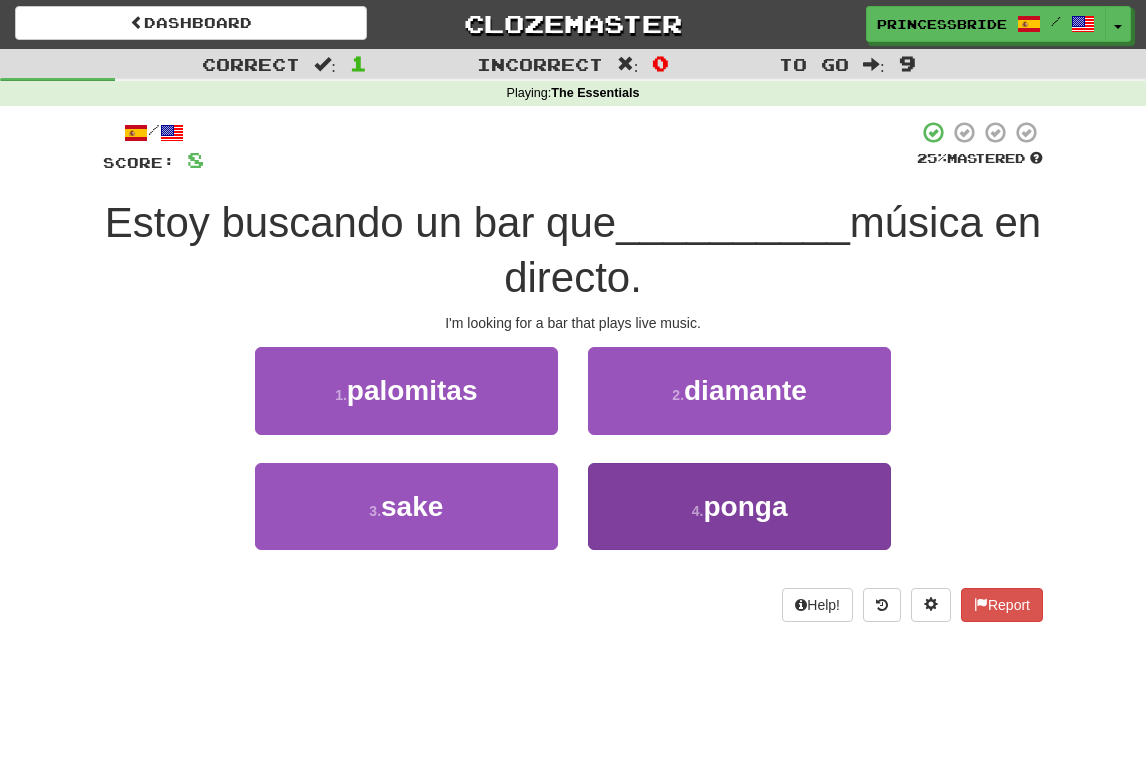 click on "4 .  ponga" at bounding box center [739, 506] 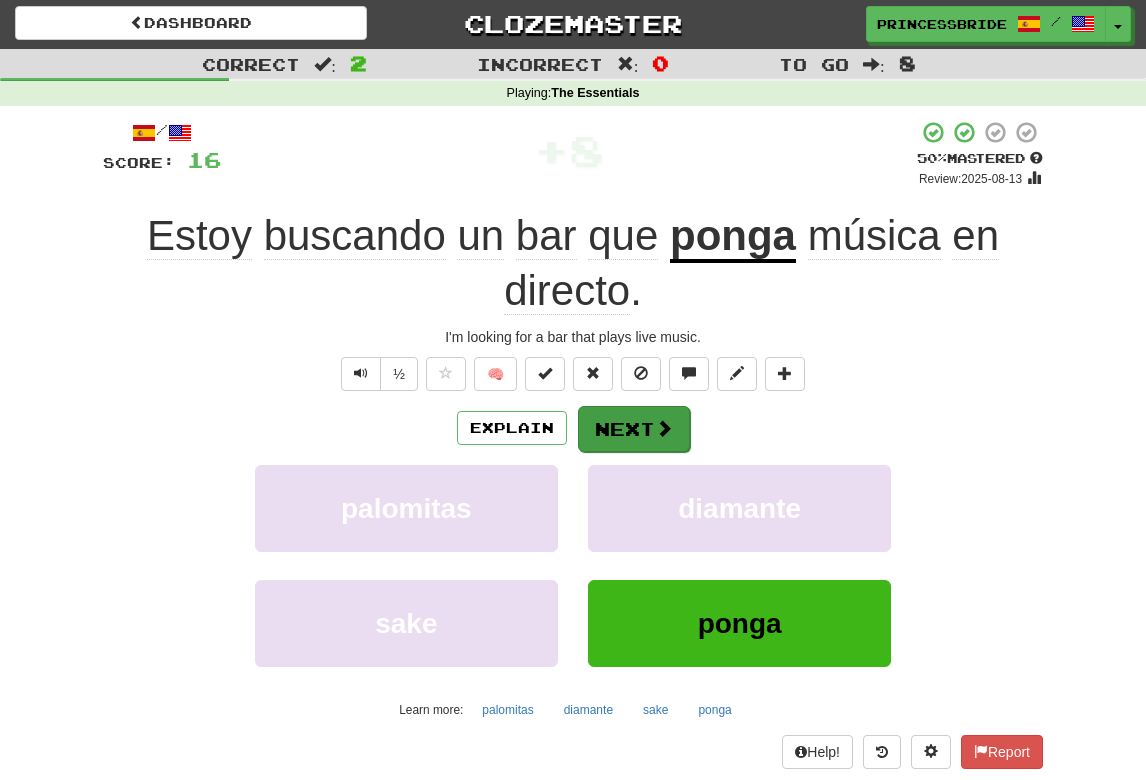 click on "Next" at bounding box center (634, 429) 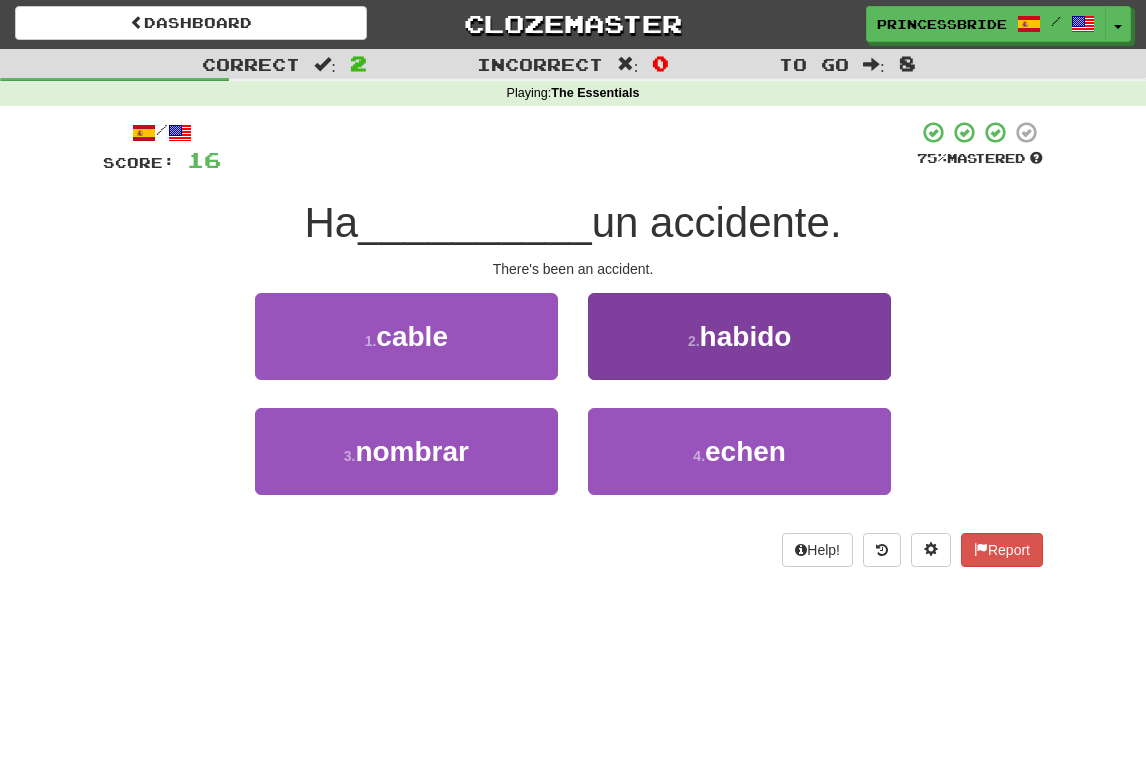 click on "2 .  habido" at bounding box center (739, 336) 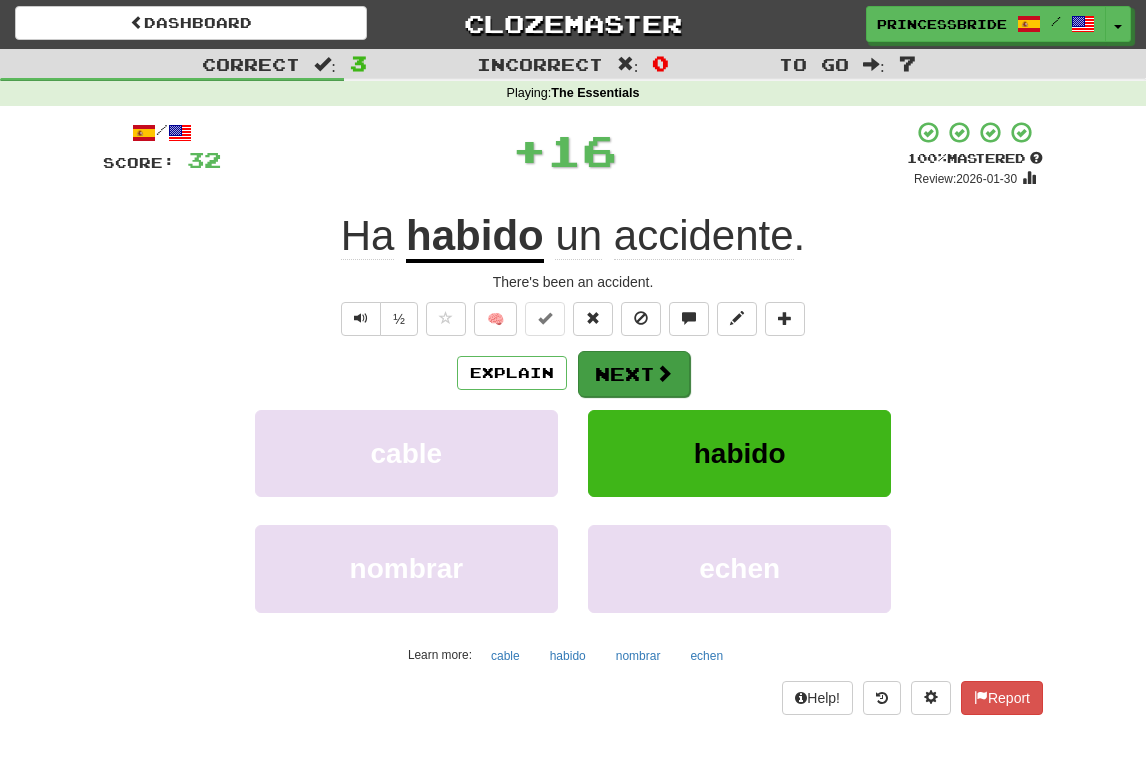 click on "Next" at bounding box center [634, 374] 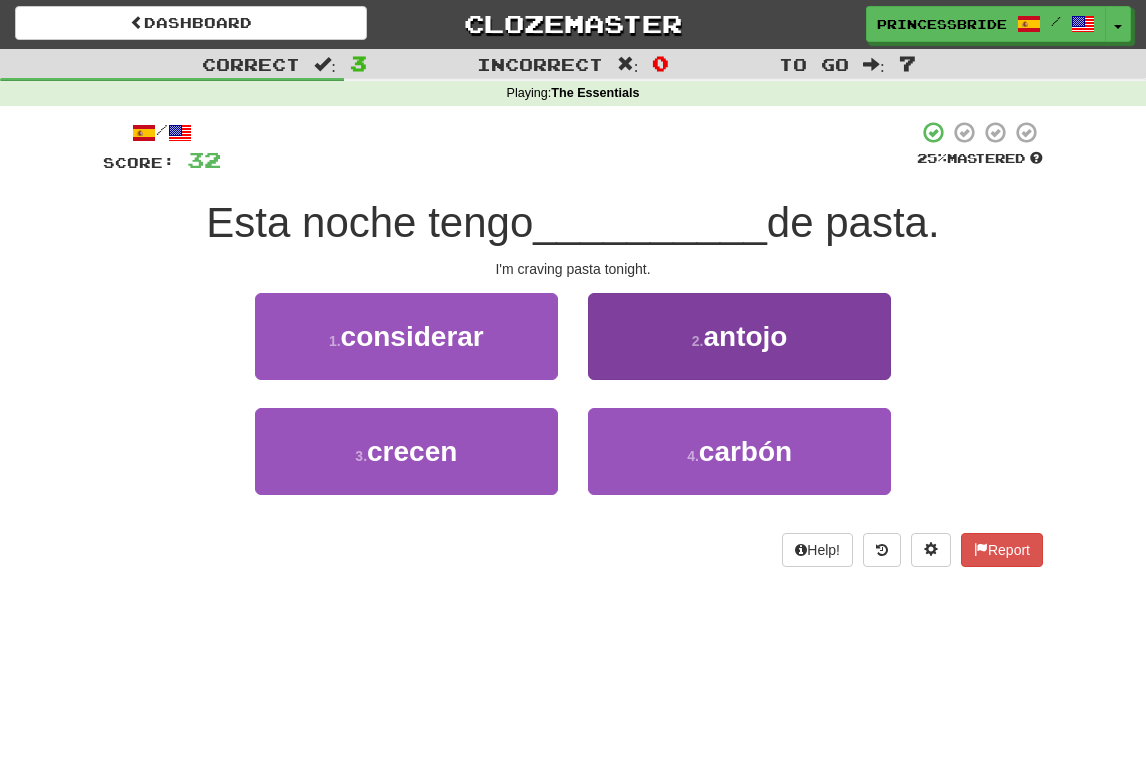 click on "2 .  antojo" at bounding box center (739, 336) 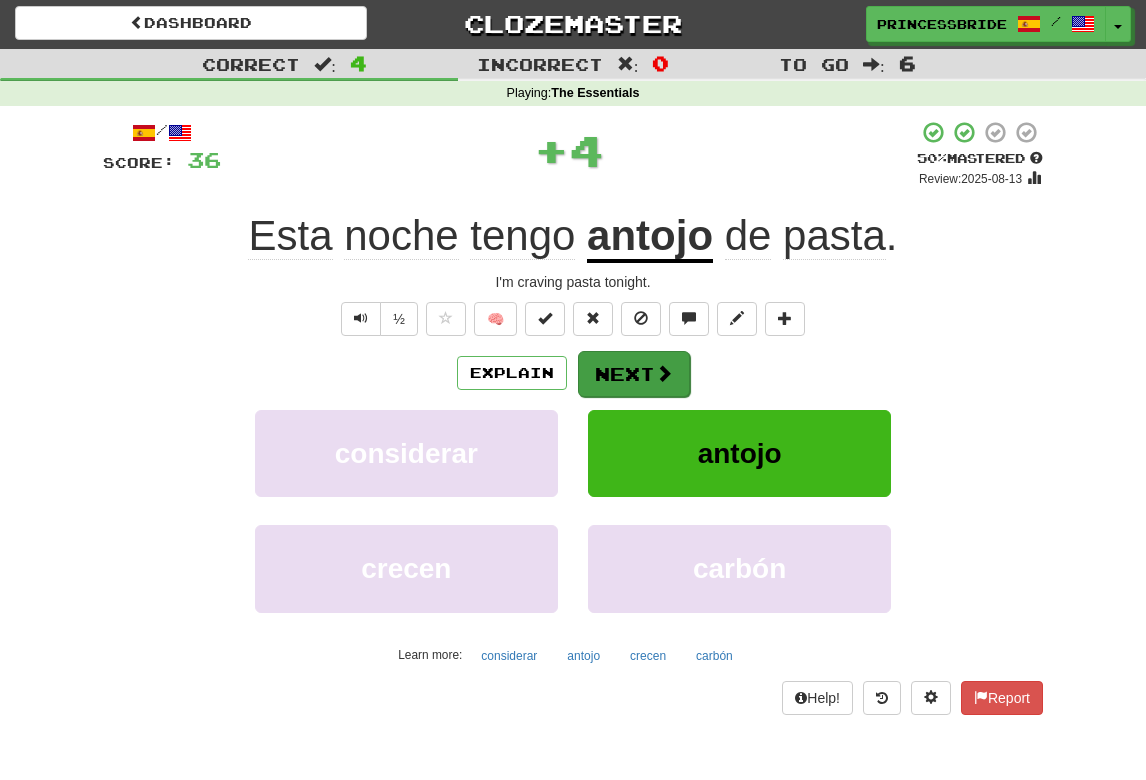 click on "Next" at bounding box center (634, 374) 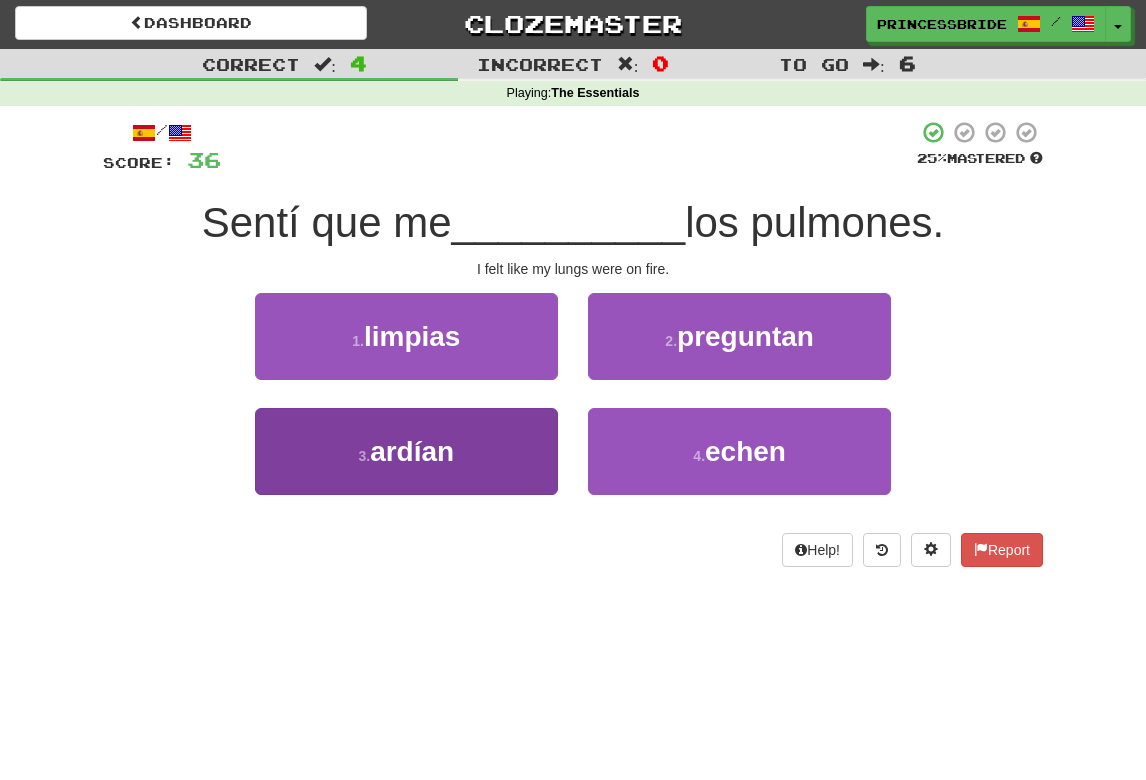 click on "3 .  ardían" at bounding box center (406, 451) 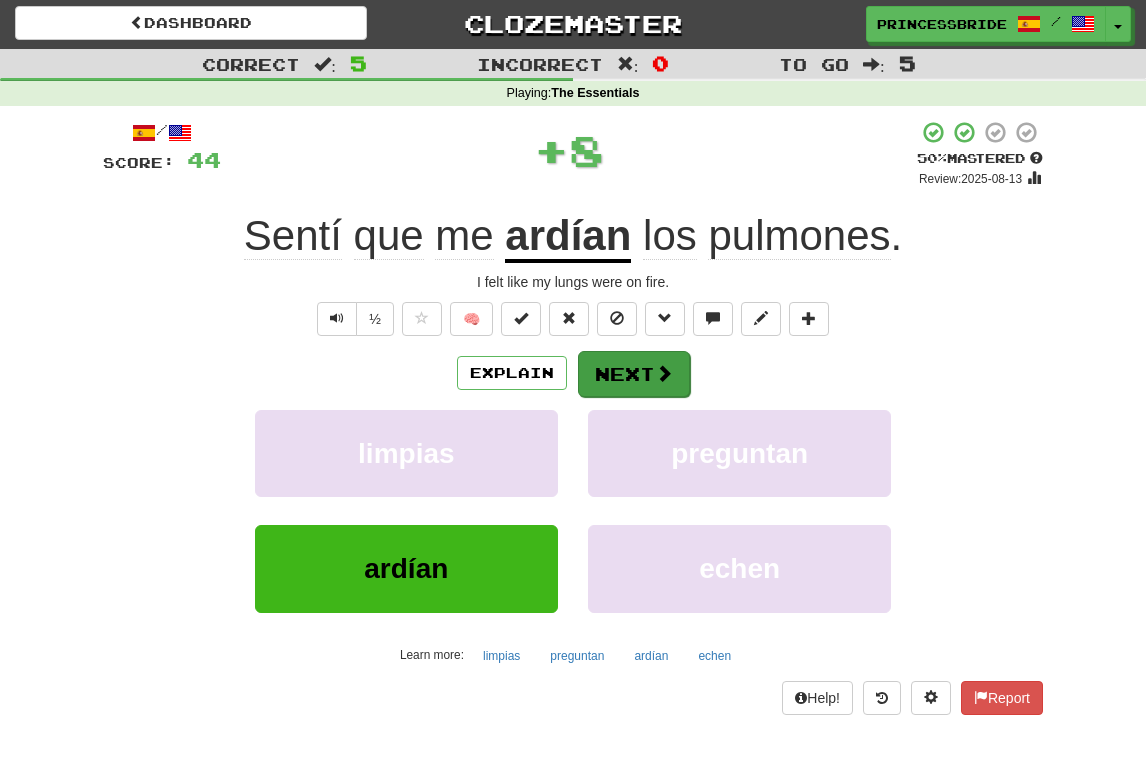 click on "Next" at bounding box center (634, 374) 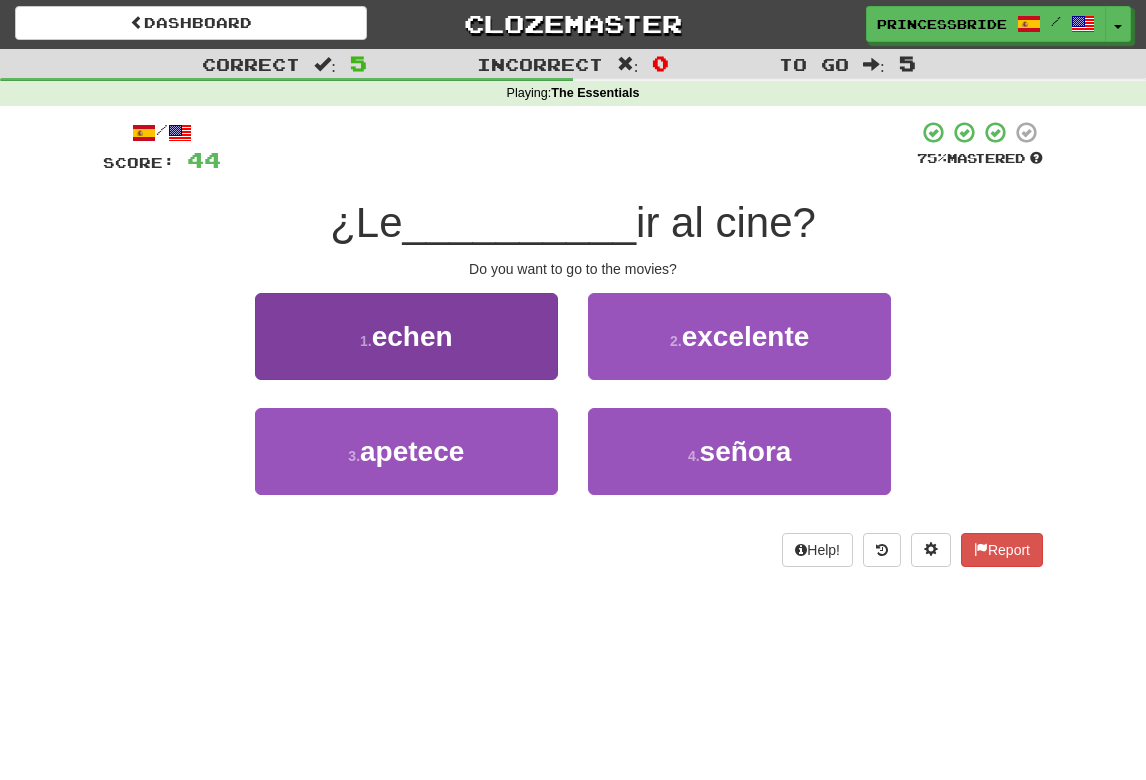 click on "1 .  echen" at bounding box center (406, 336) 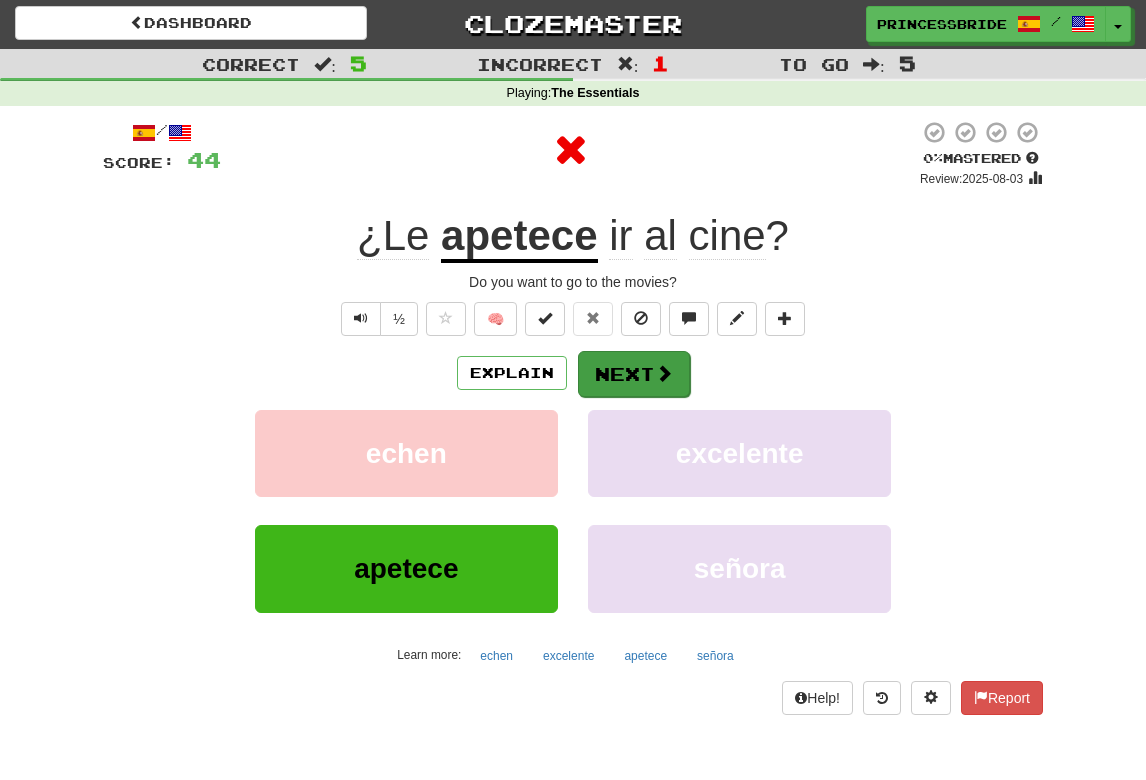 click on "Next" at bounding box center [634, 374] 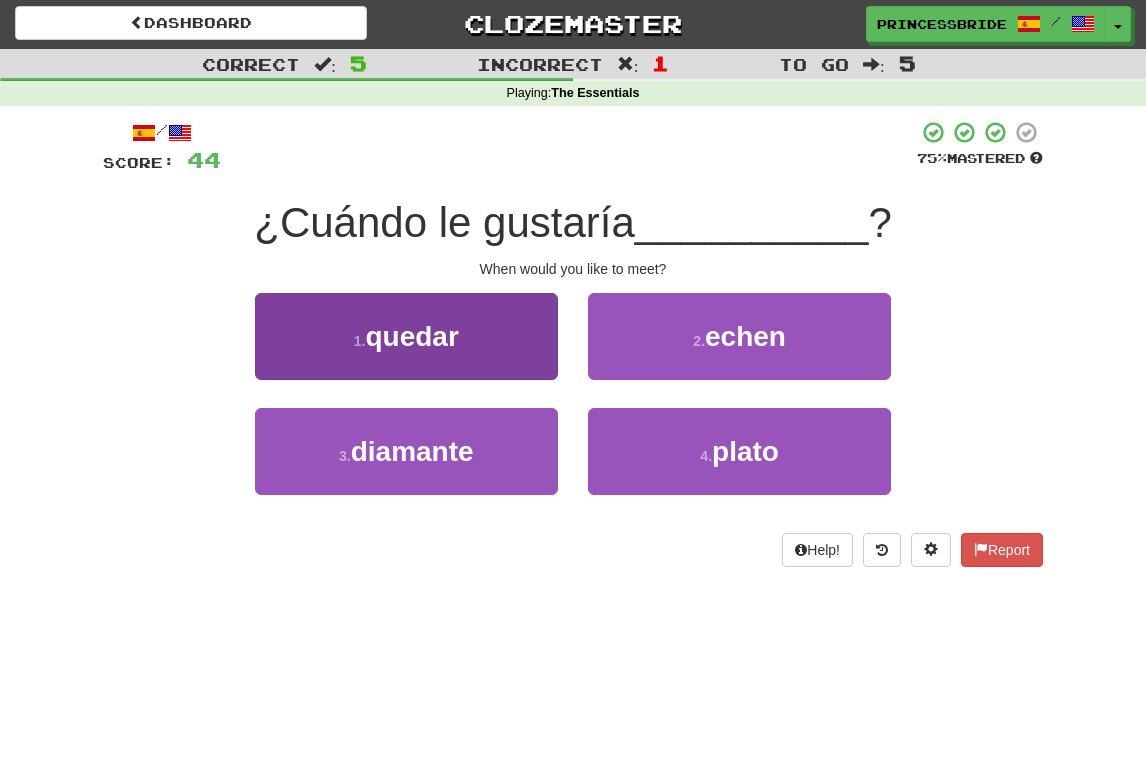 click on "1 .  quedar" at bounding box center (406, 336) 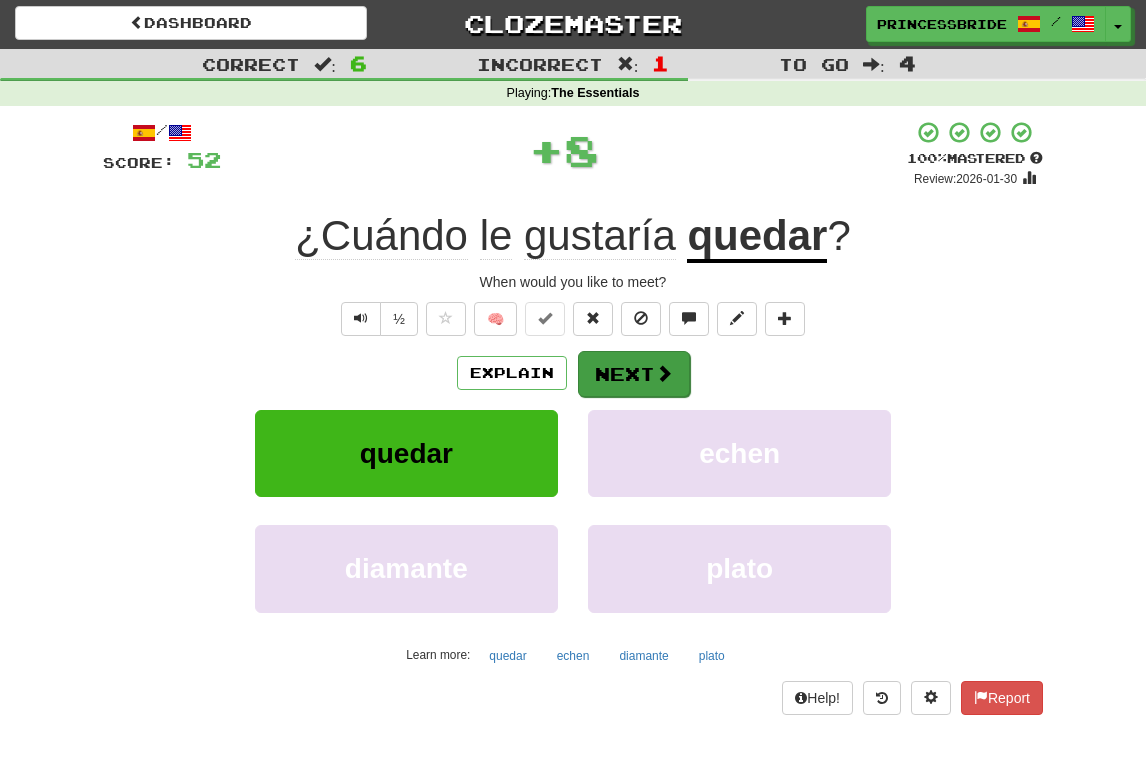 click on "Next" at bounding box center [634, 374] 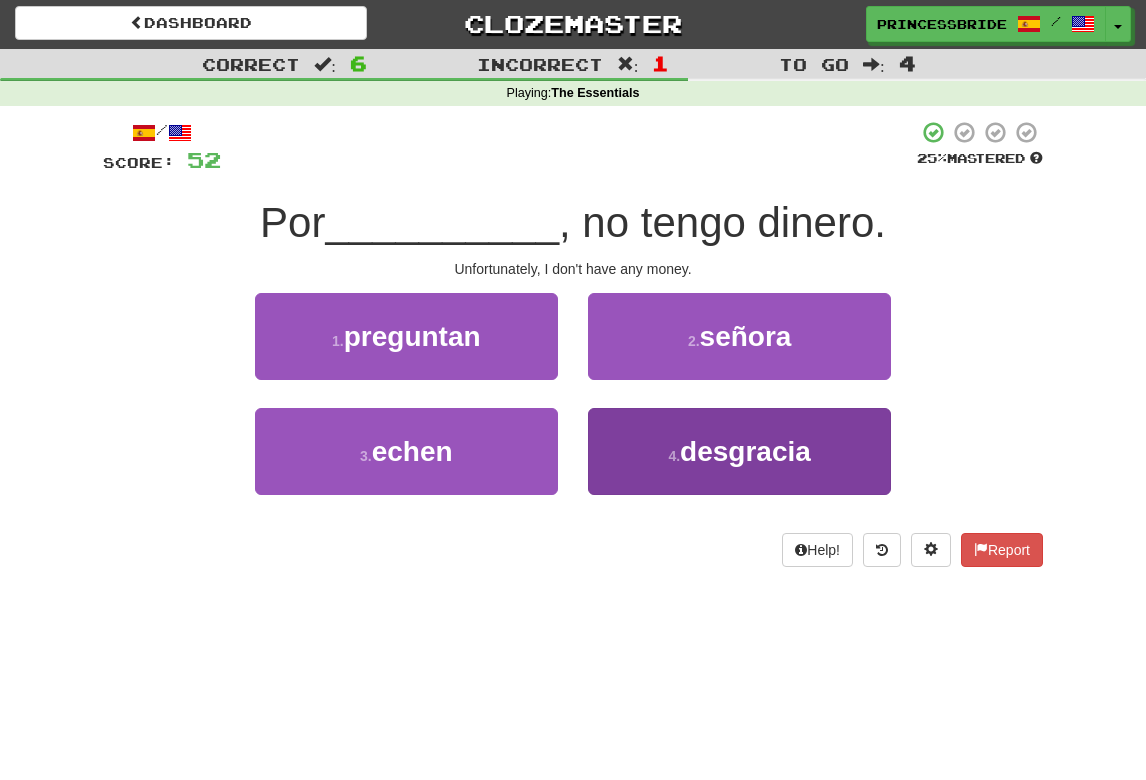 click on "4 .  desgracia" at bounding box center [739, 451] 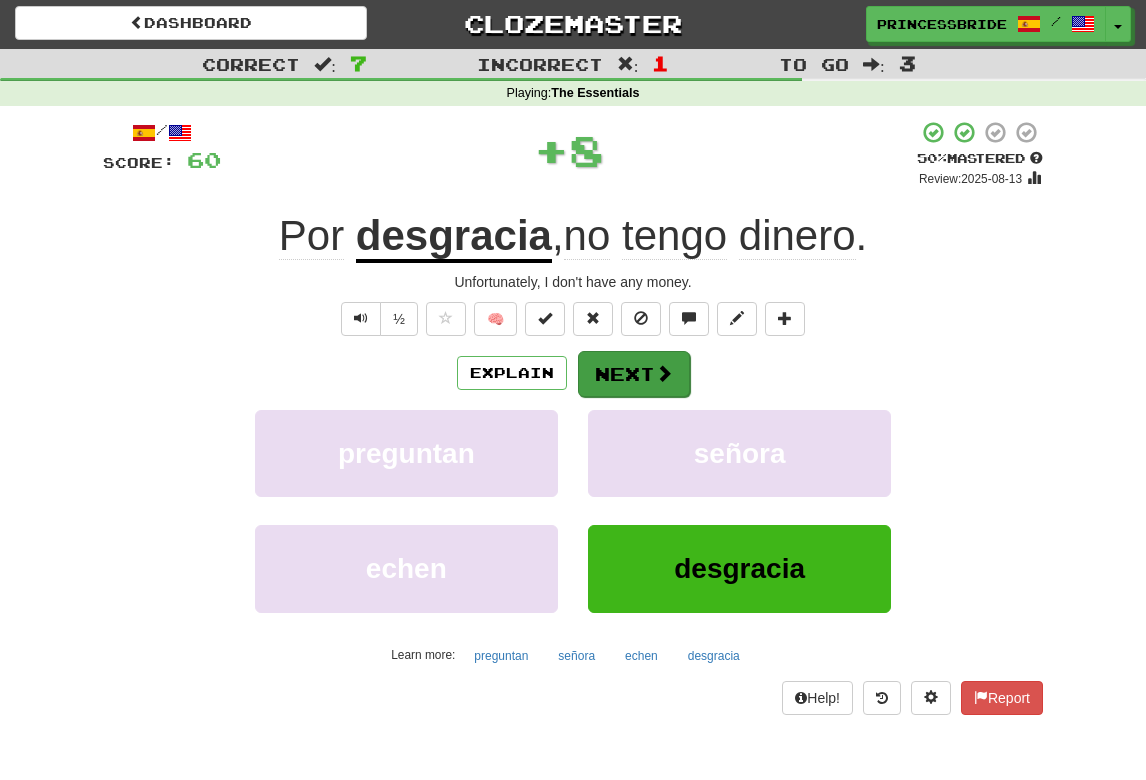 click at bounding box center [664, 373] 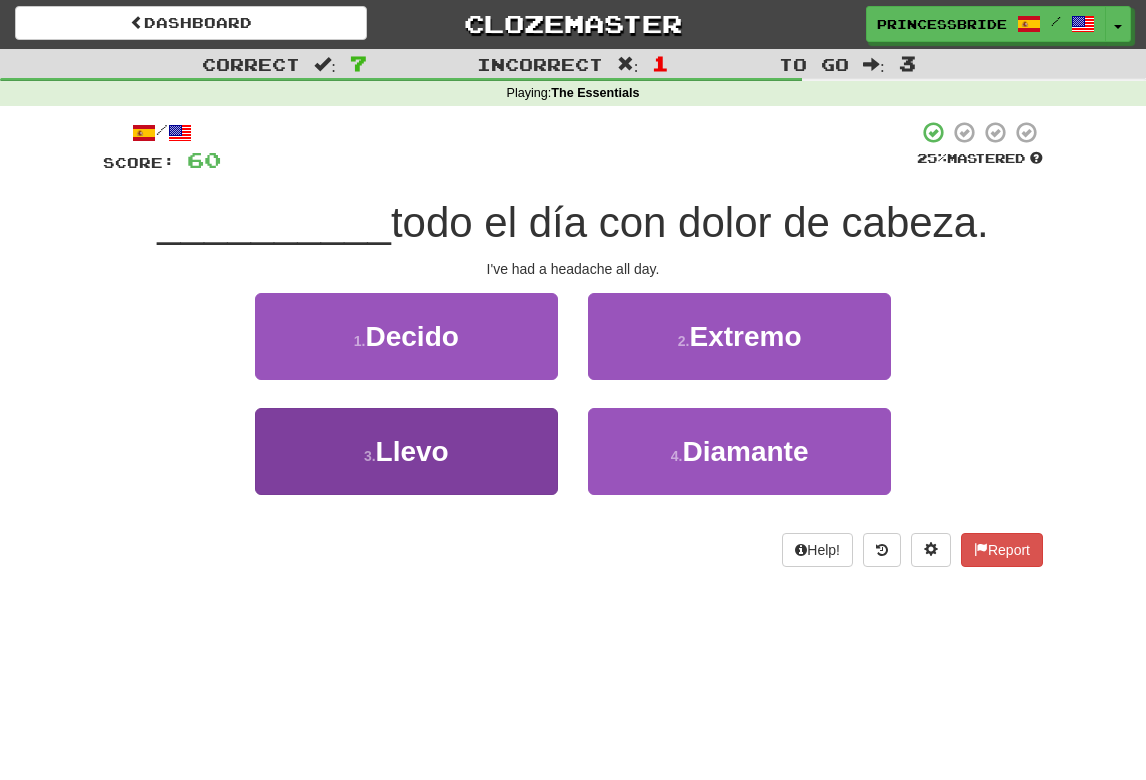 click on "3 .  Llevo" at bounding box center [406, 451] 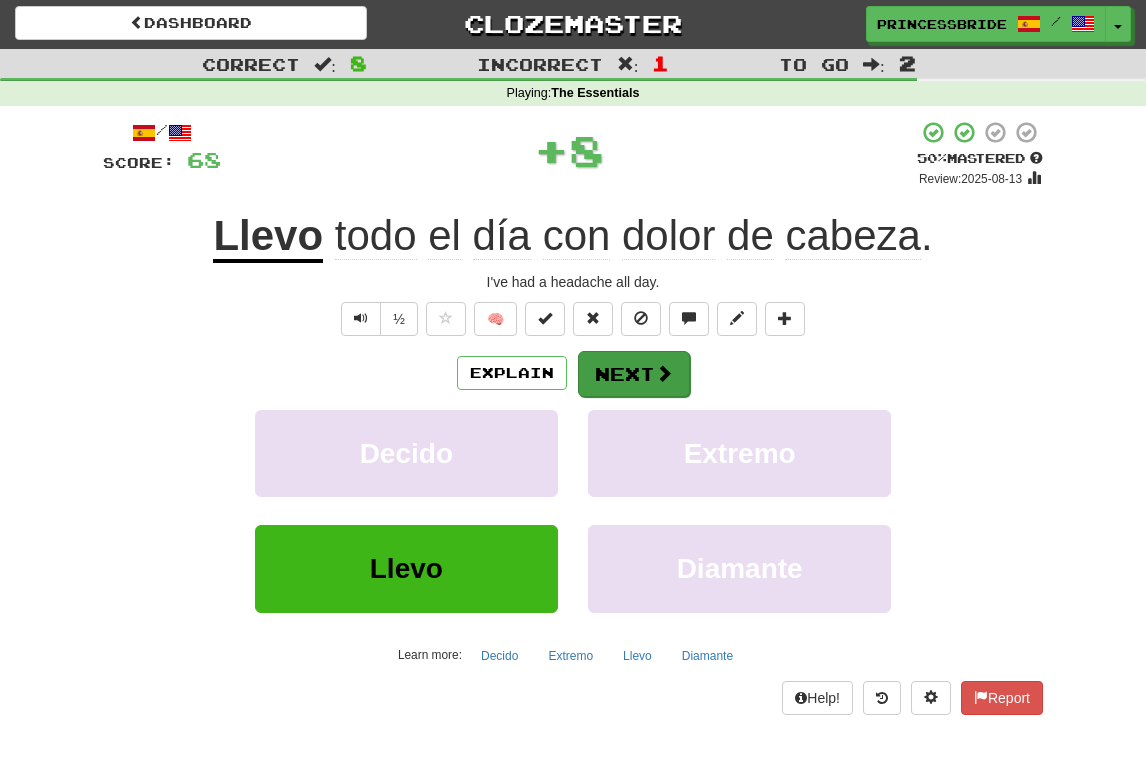 click on "Next" at bounding box center (634, 374) 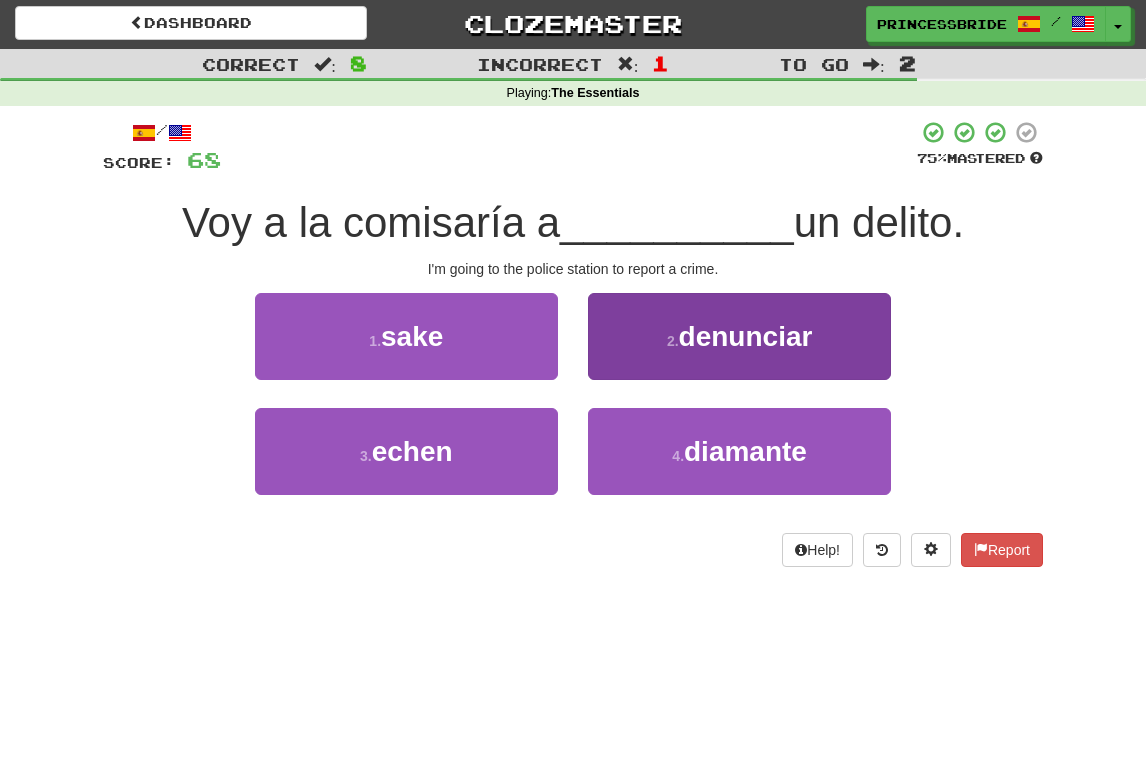click on "2 .  denunciar" at bounding box center [739, 336] 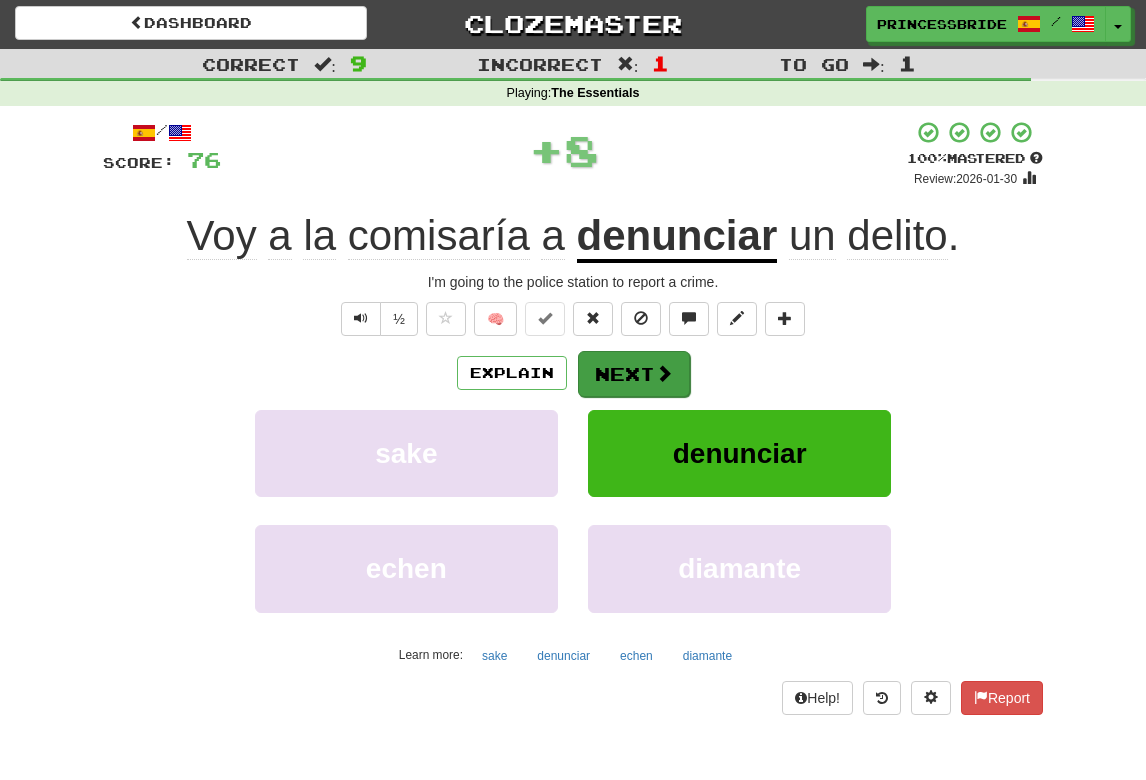 click on "Next" at bounding box center [634, 374] 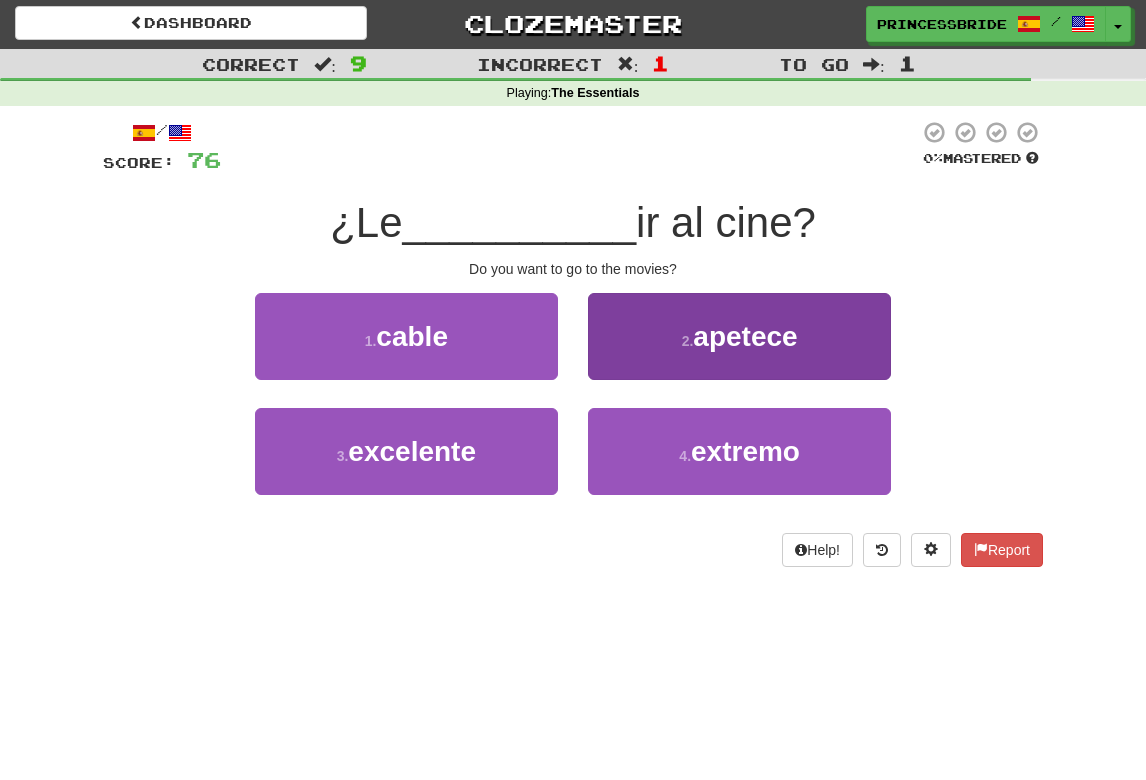 click on "2 .  apetece" at bounding box center (739, 336) 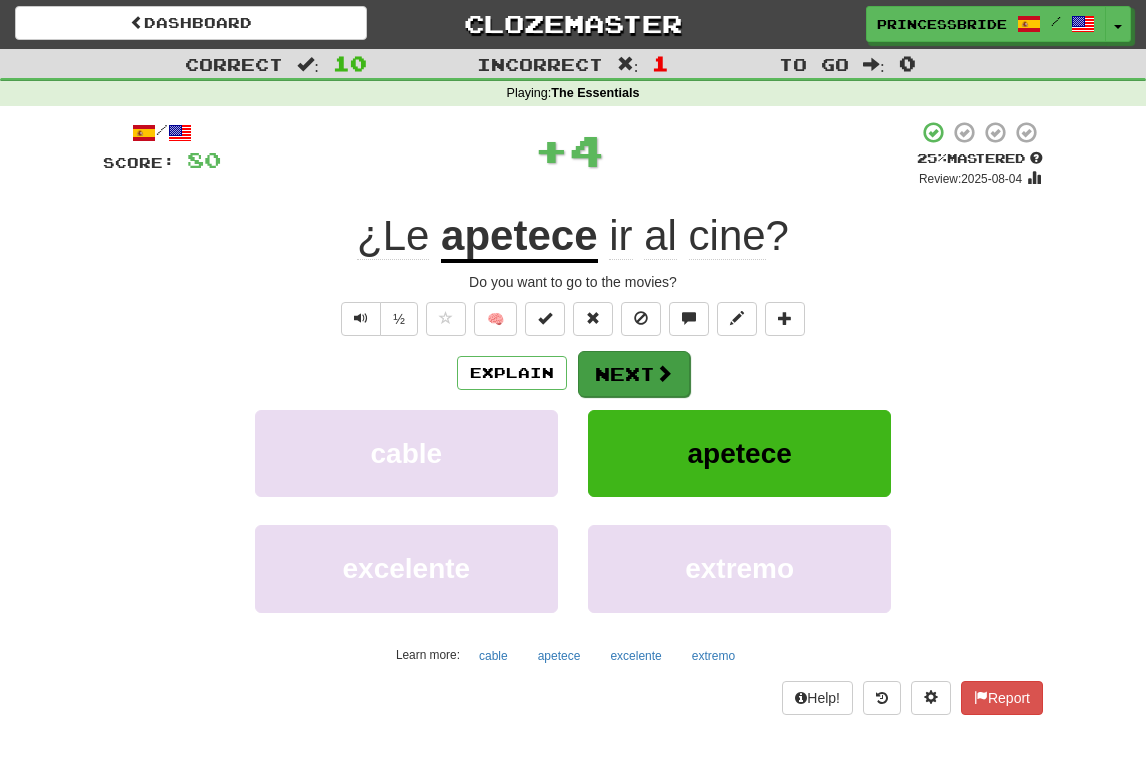 click at bounding box center [664, 373] 